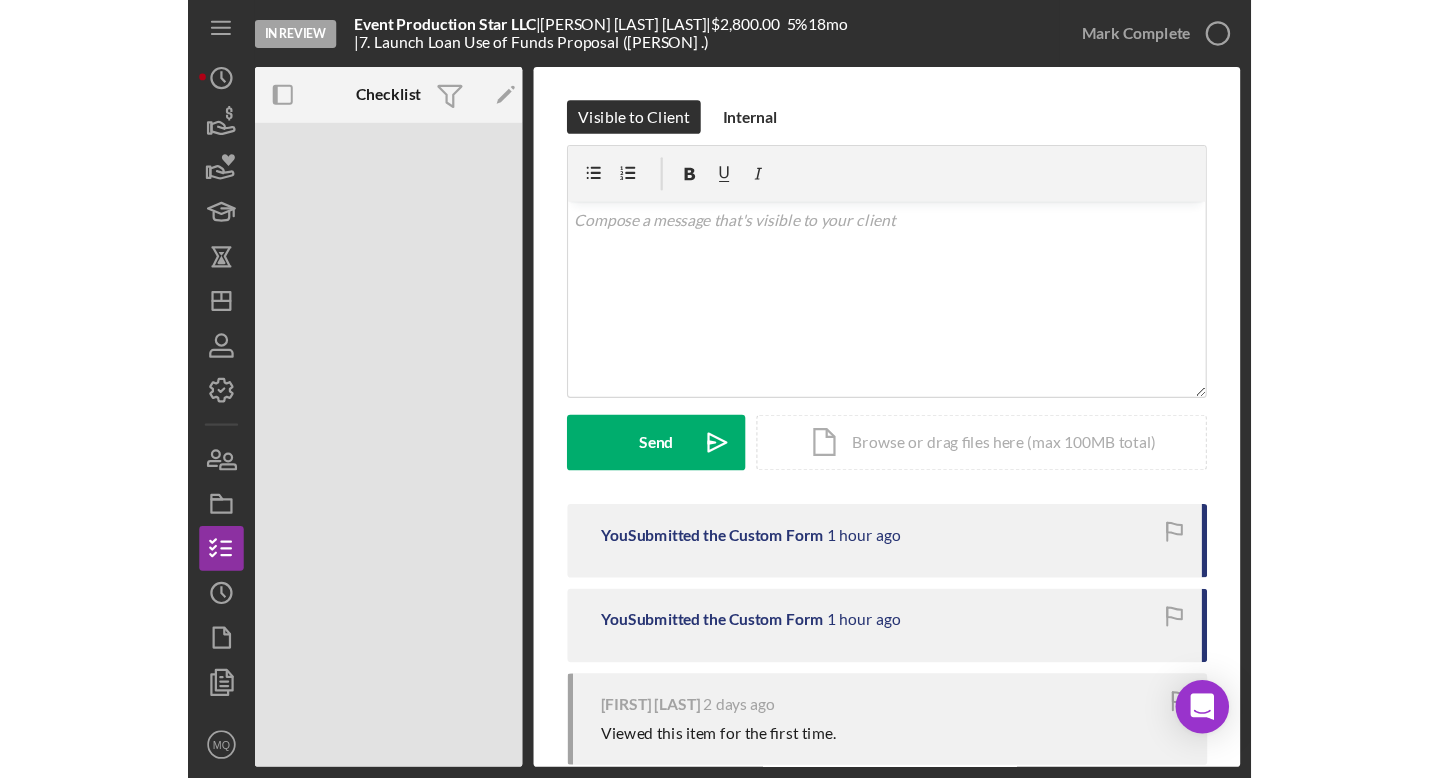 scroll, scrollTop: 0, scrollLeft: 0, axis: both 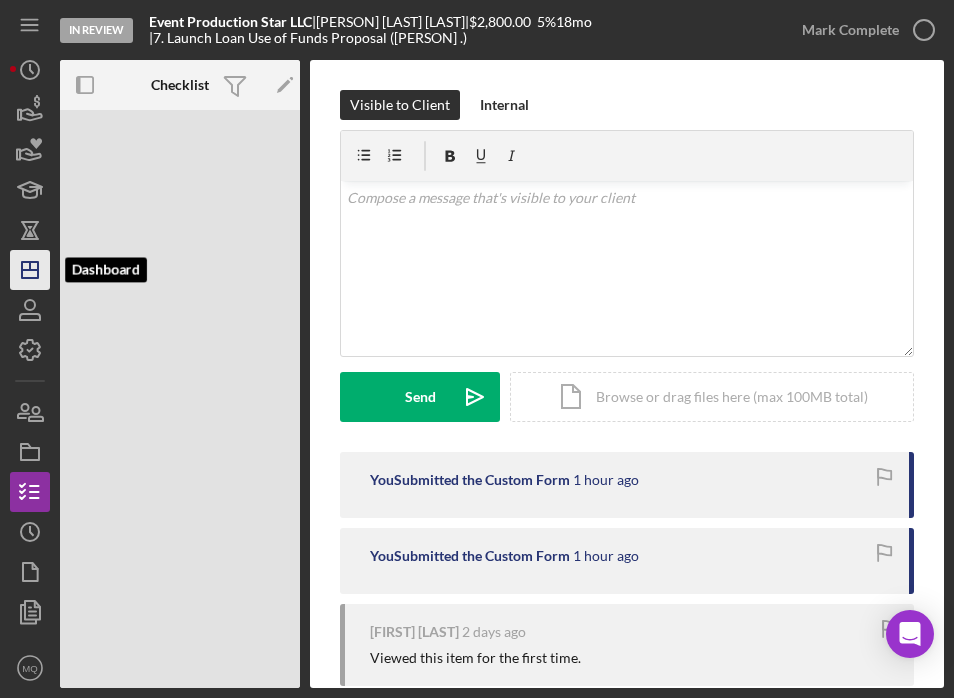 click 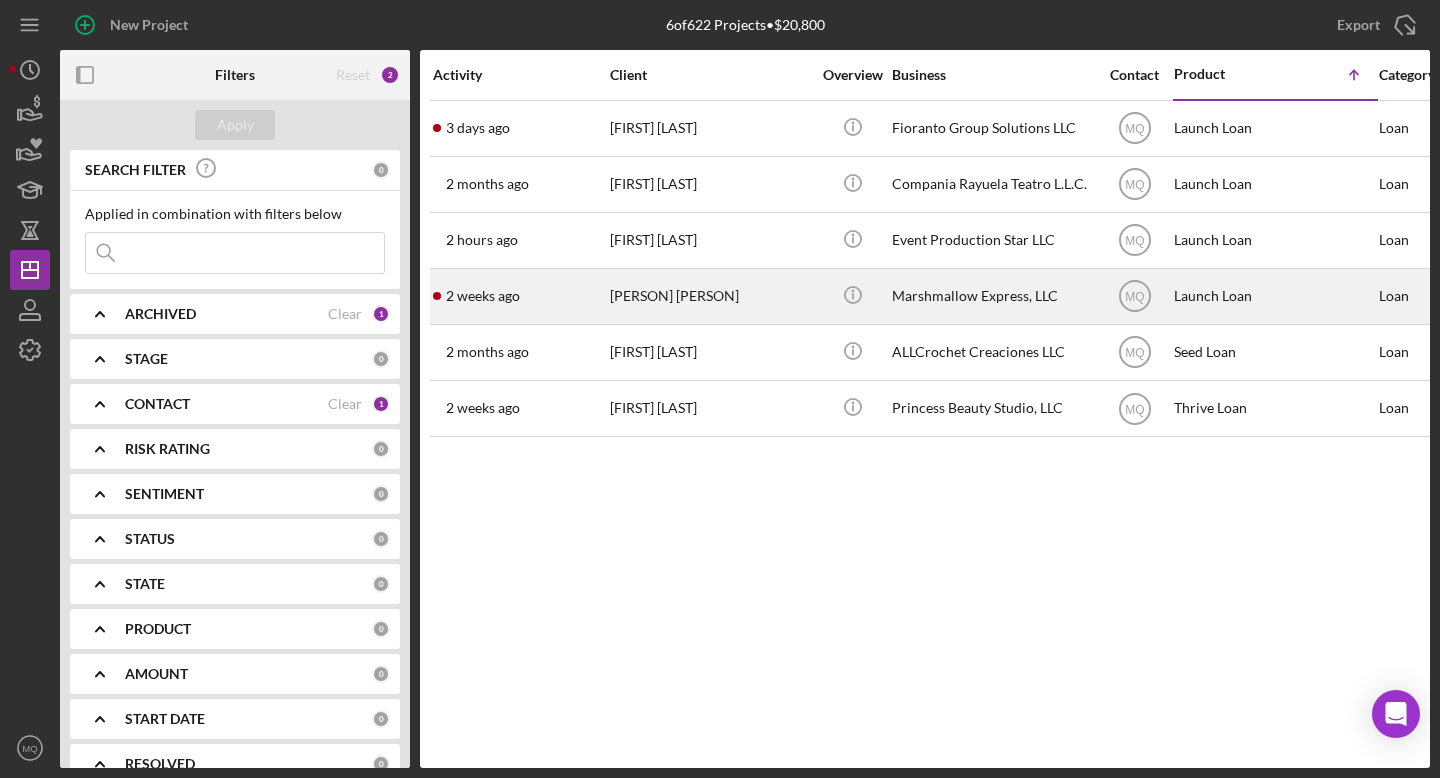 click on "[PERSON] [PERSON]" at bounding box center [710, 296] 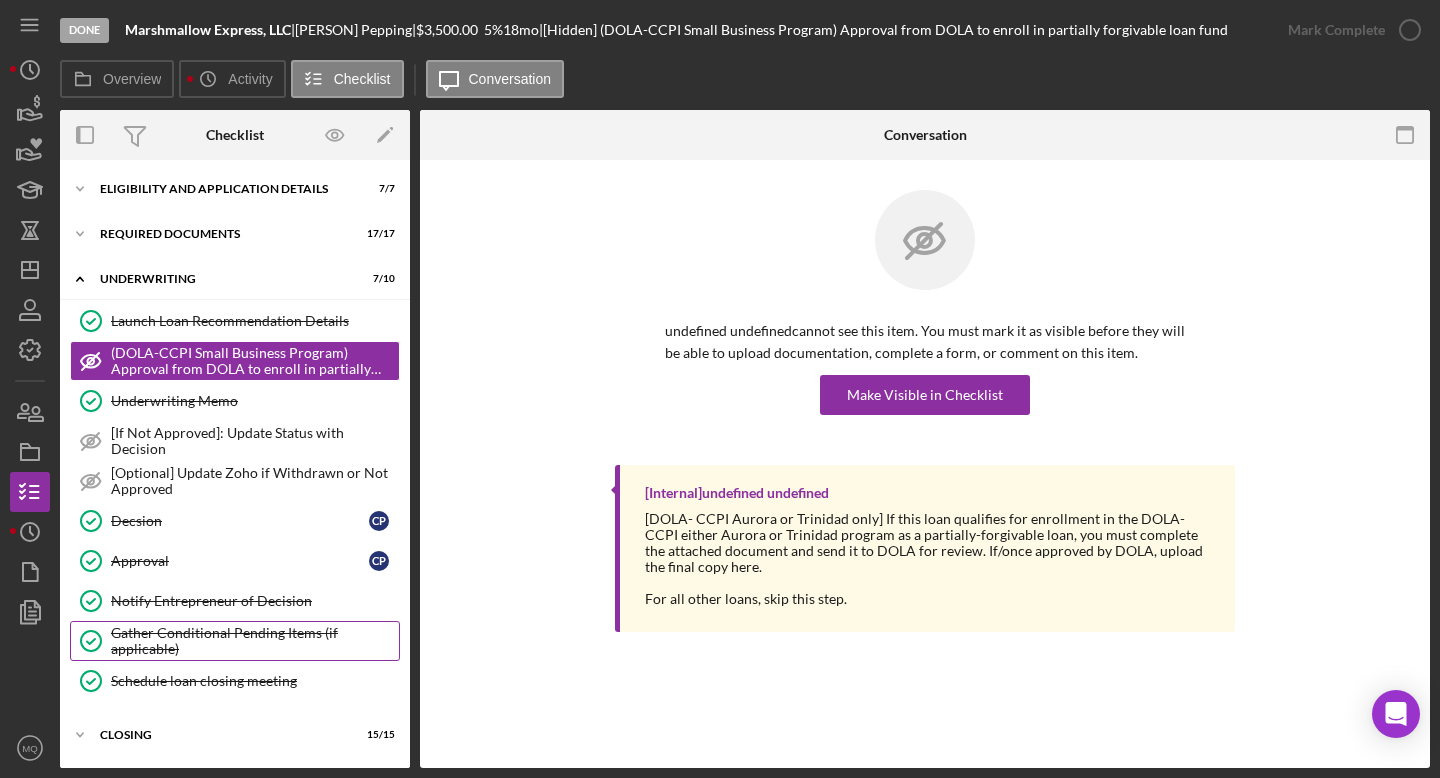 scroll, scrollTop: 88, scrollLeft: 0, axis: vertical 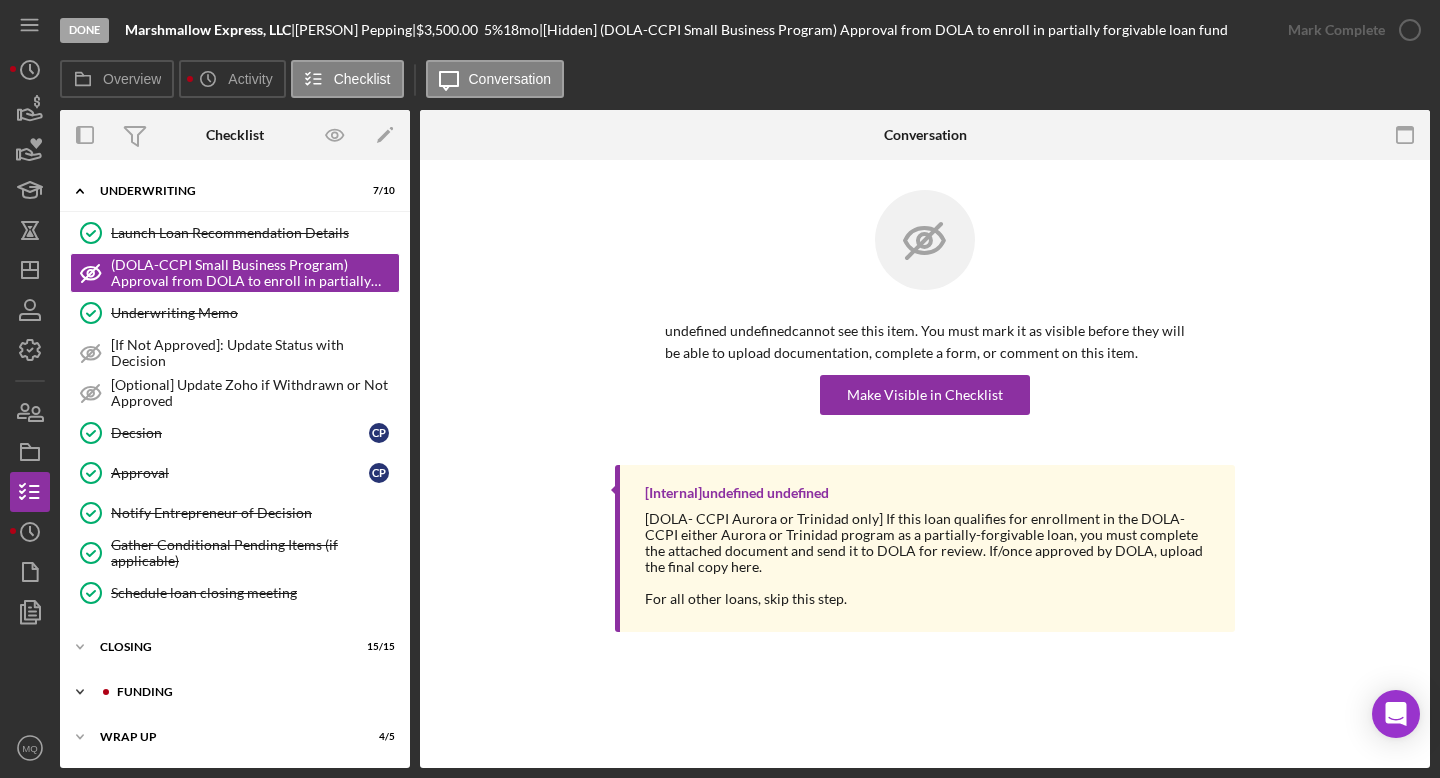 click on "Funding" at bounding box center [251, 692] 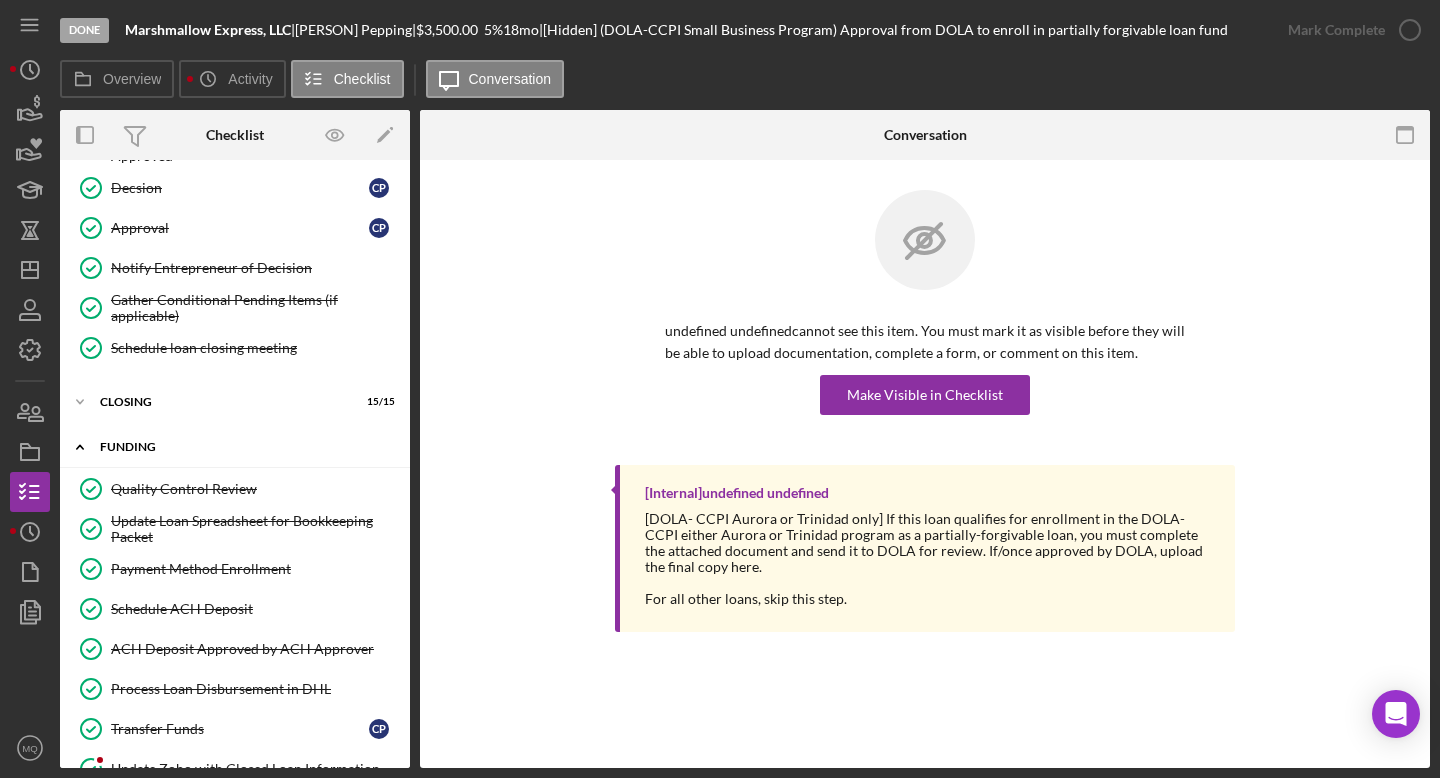 scroll, scrollTop: 419, scrollLeft: 0, axis: vertical 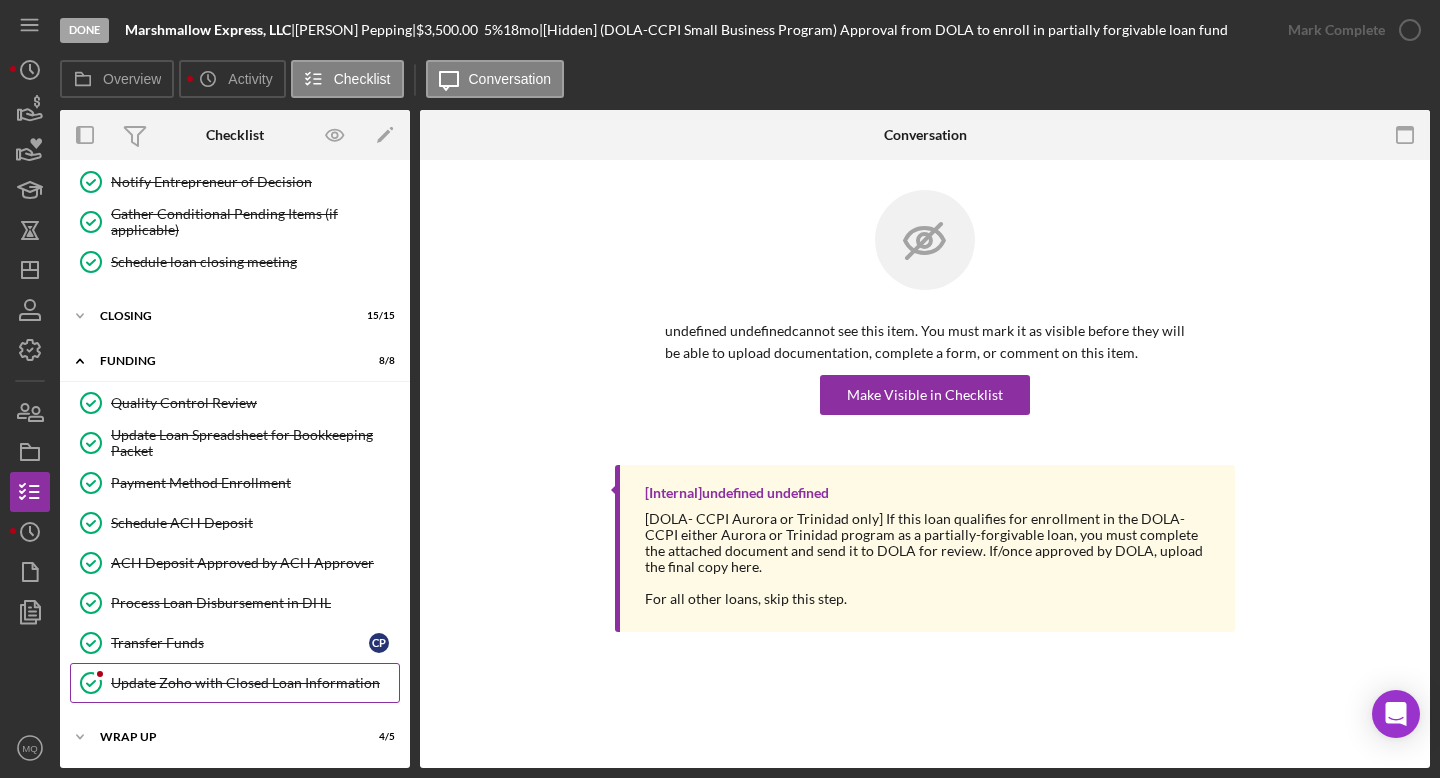 click on "Update Zoho with Closed Loan Information" at bounding box center (255, 683) 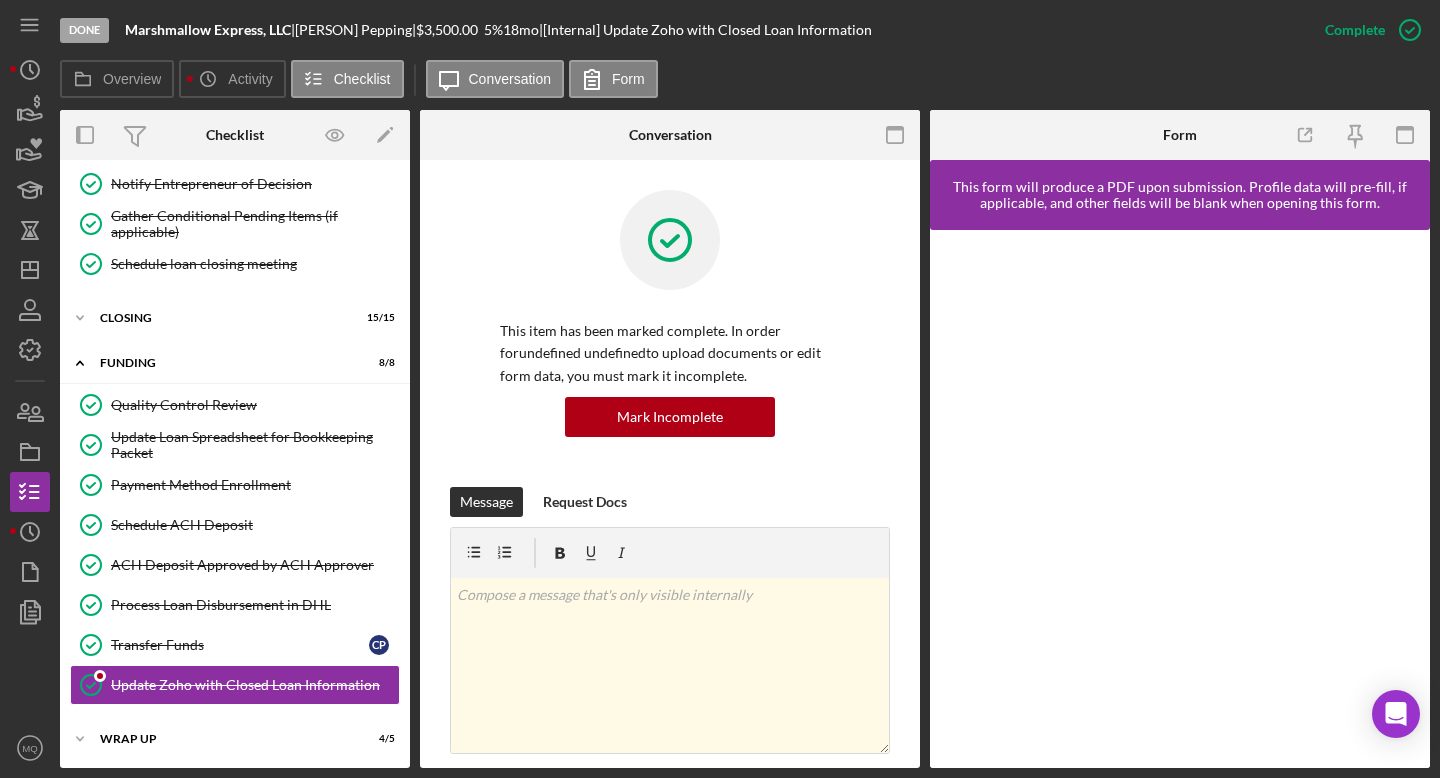 scroll, scrollTop: 419, scrollLeft: 0, axis: vertical 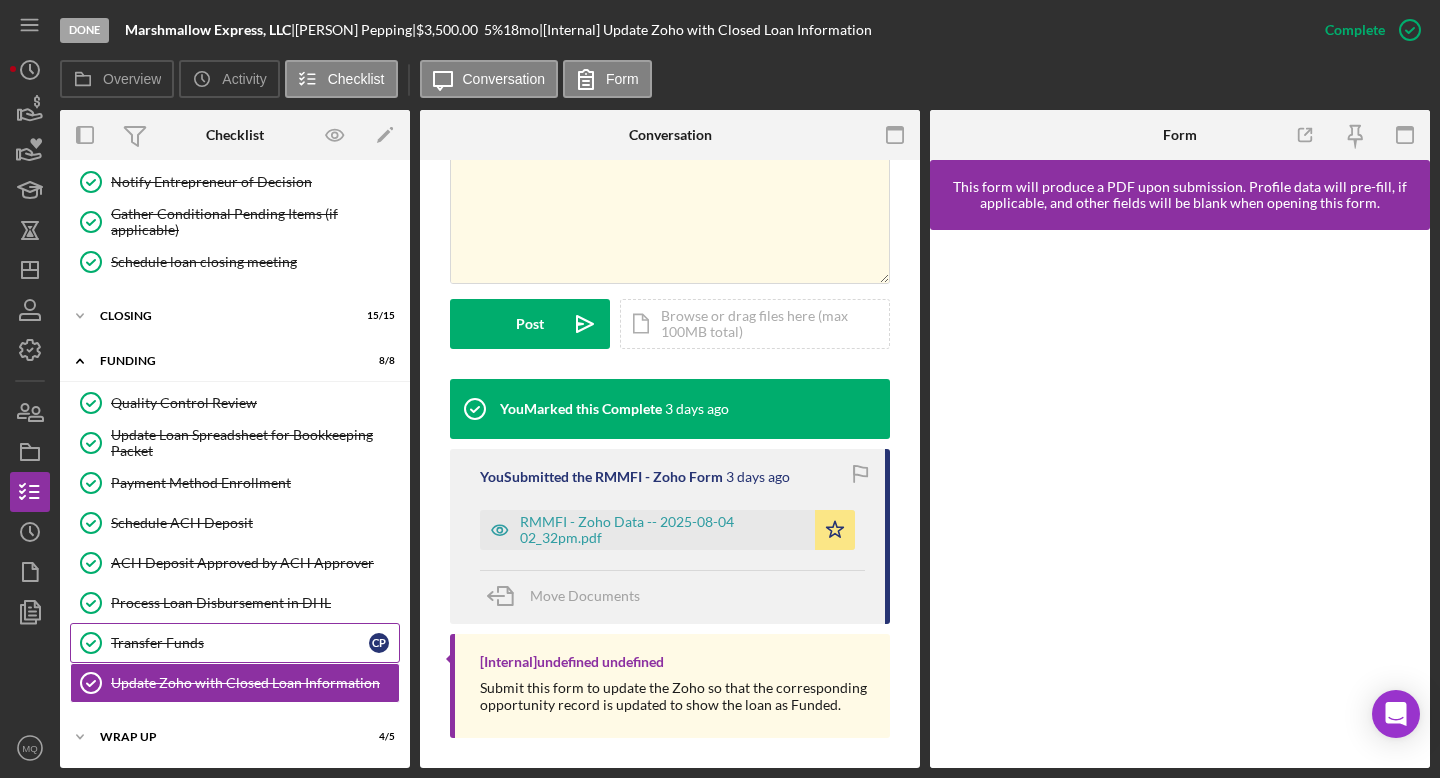 click on "Transfer Funds Transfer Funds C P" at bounding box center [235, 643] 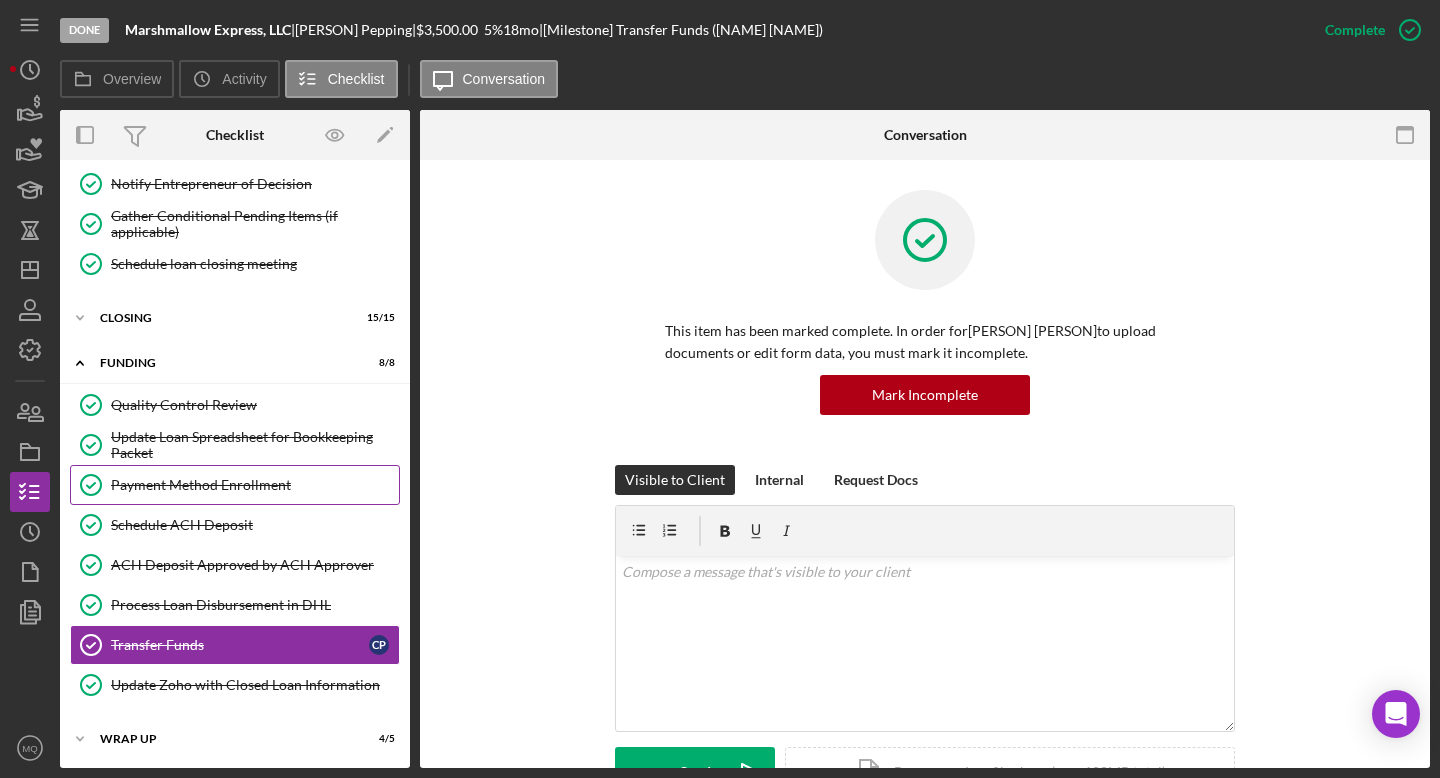 scroll, scrollTop: 419, scrollLeft: 0, axis: vertical 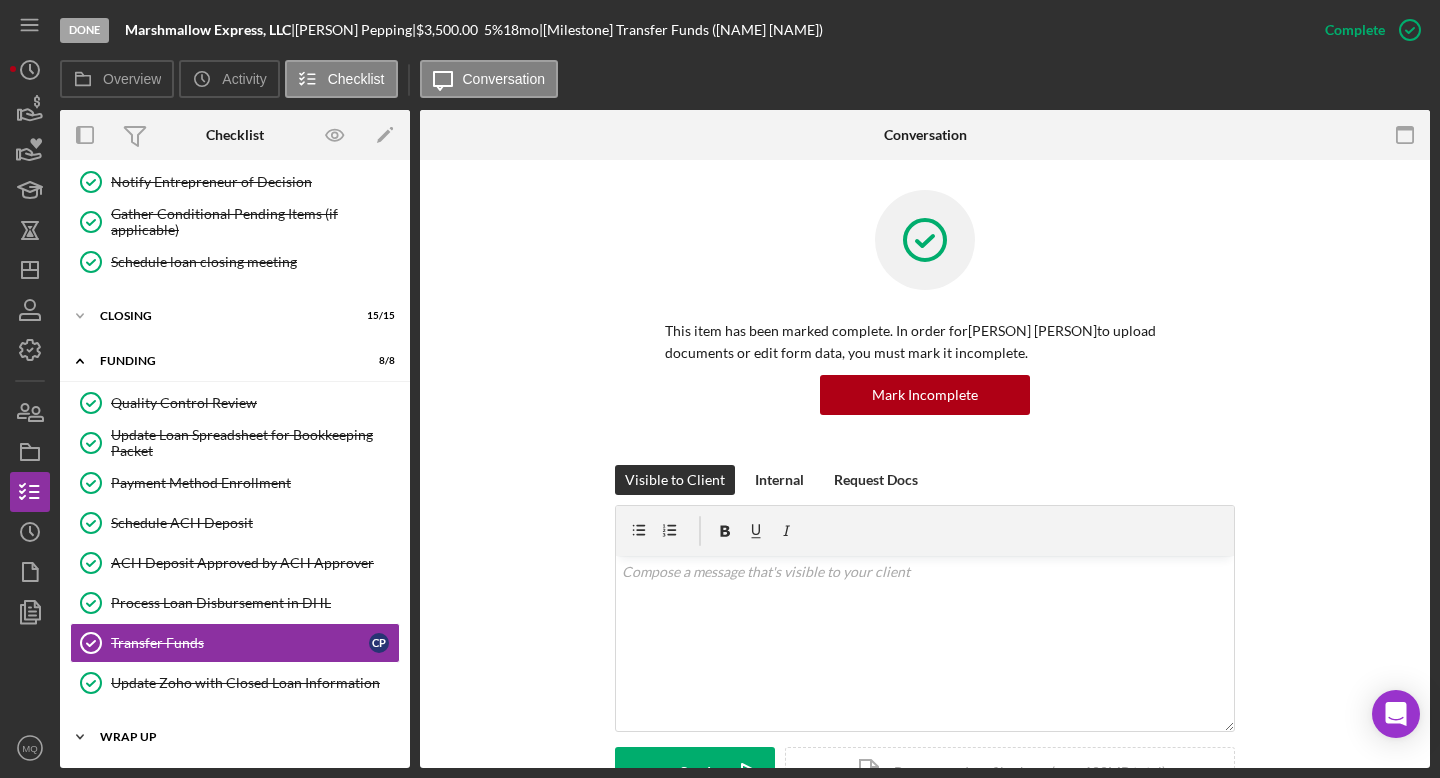 click on "Icon/Expander Wrap Up 4 / 5" at bounding box center [235, 737] 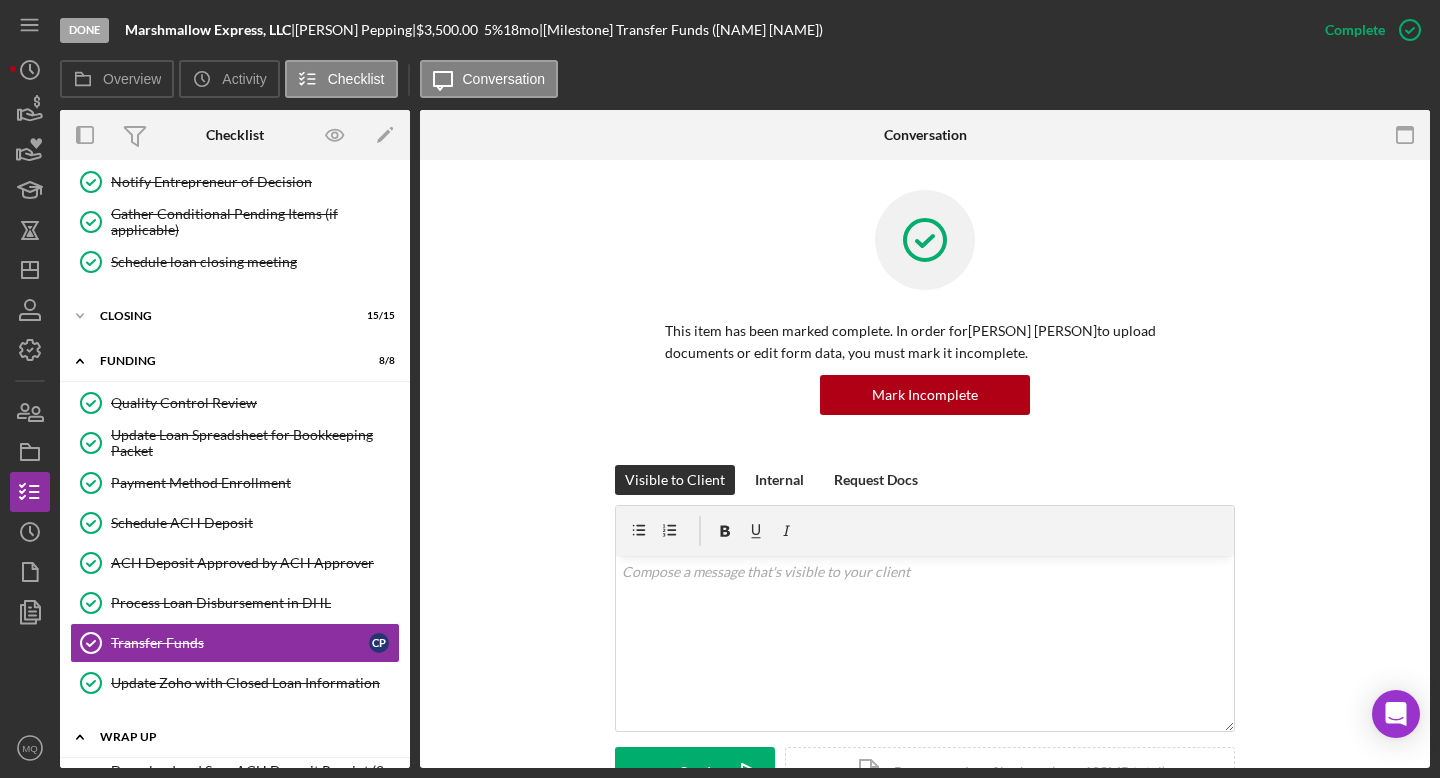 scroll, scrollTop: 630, scrollLeft: 0, axis: vertical 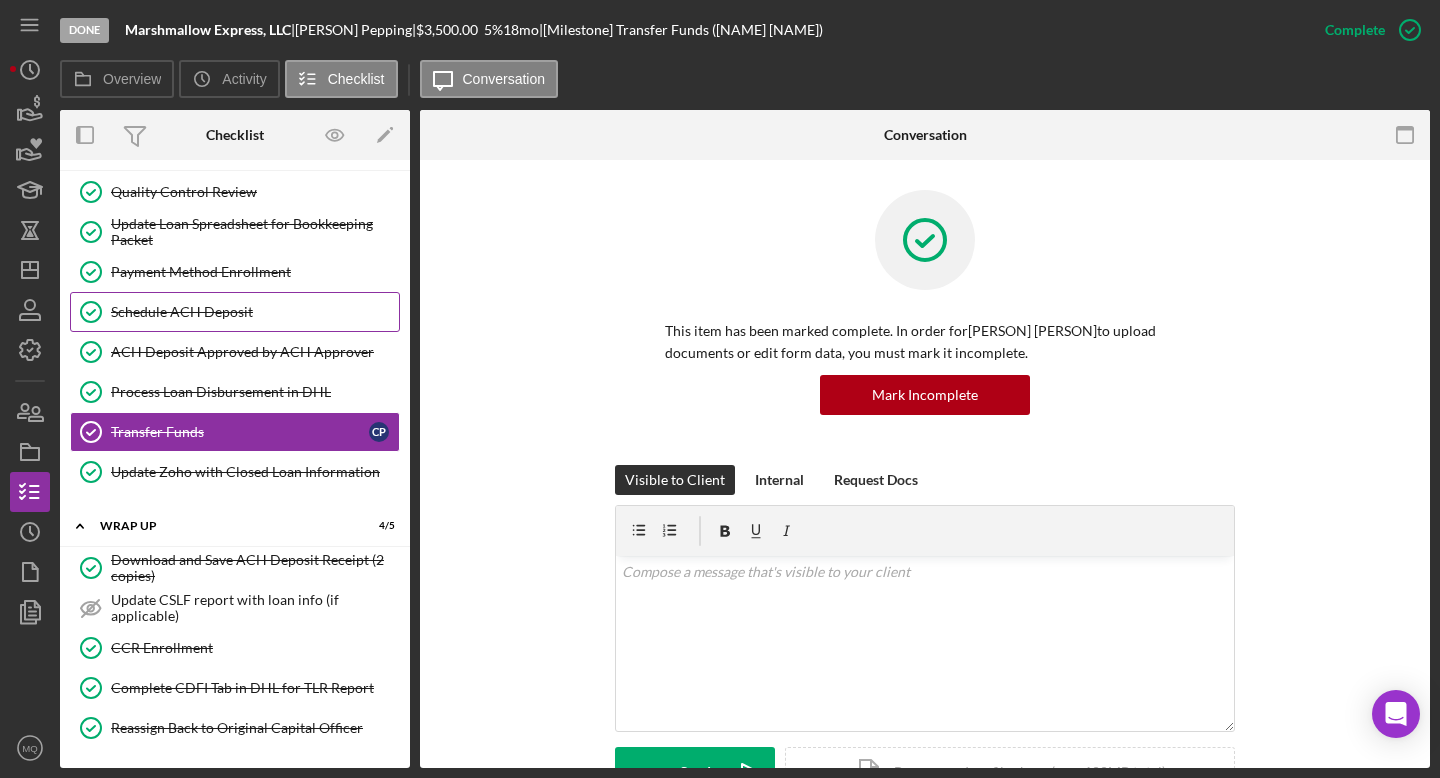 click on "Schedule ACH Deposit Schedule ACH Deposit" at bounding box center (235, 312) 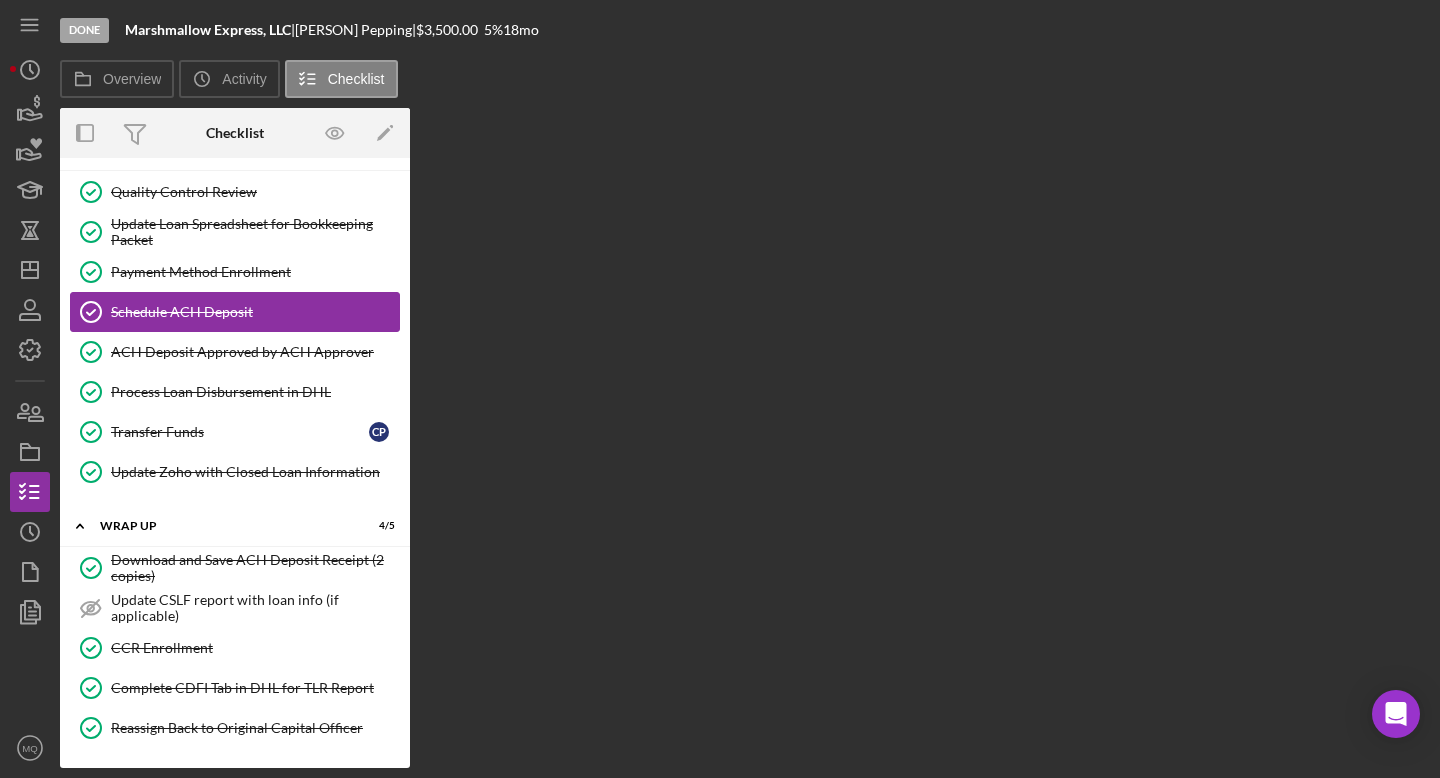 scroll, scrollTop: 628, scrollLeft: 0, axis: vertical 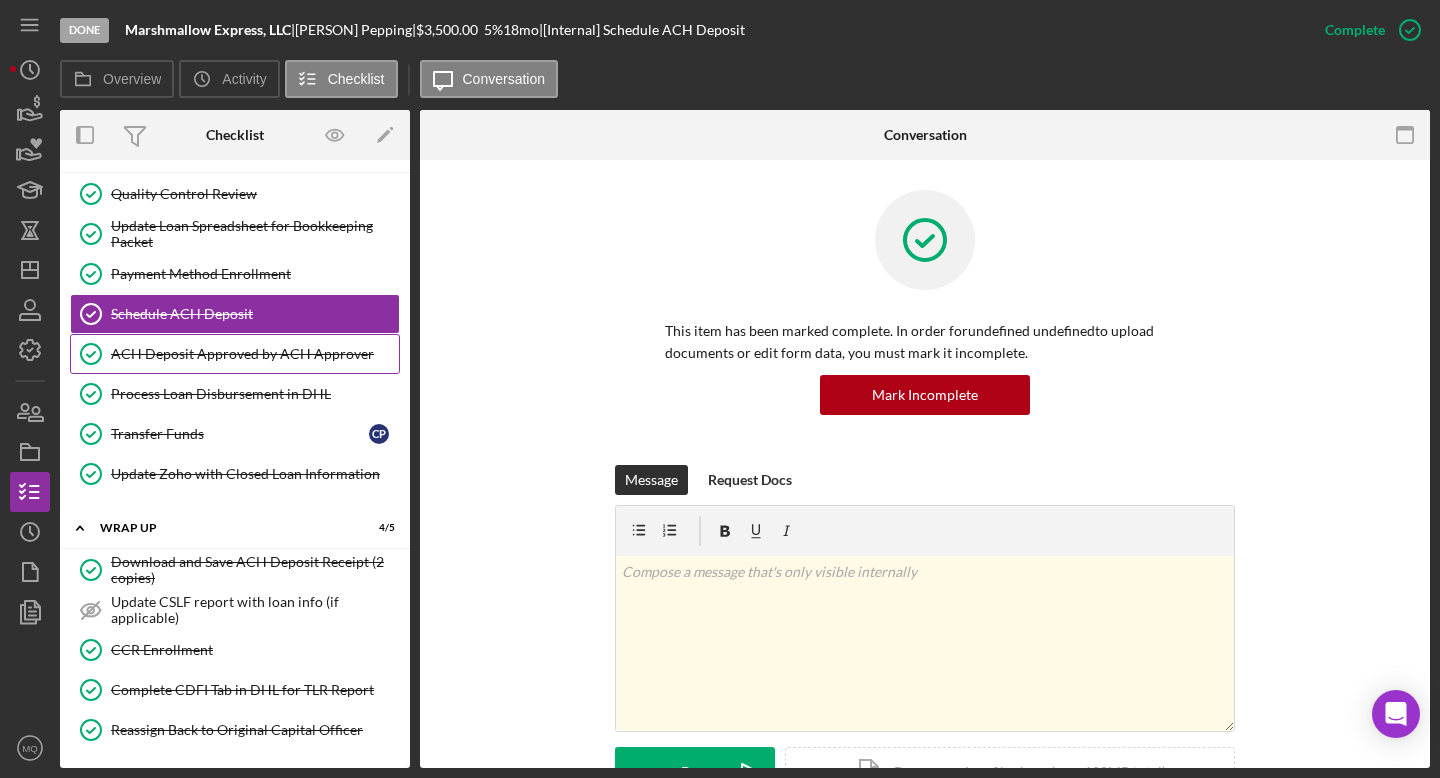 click on "ACH Deposit Approved by ACH Approver" at bounding box center [255, 354] 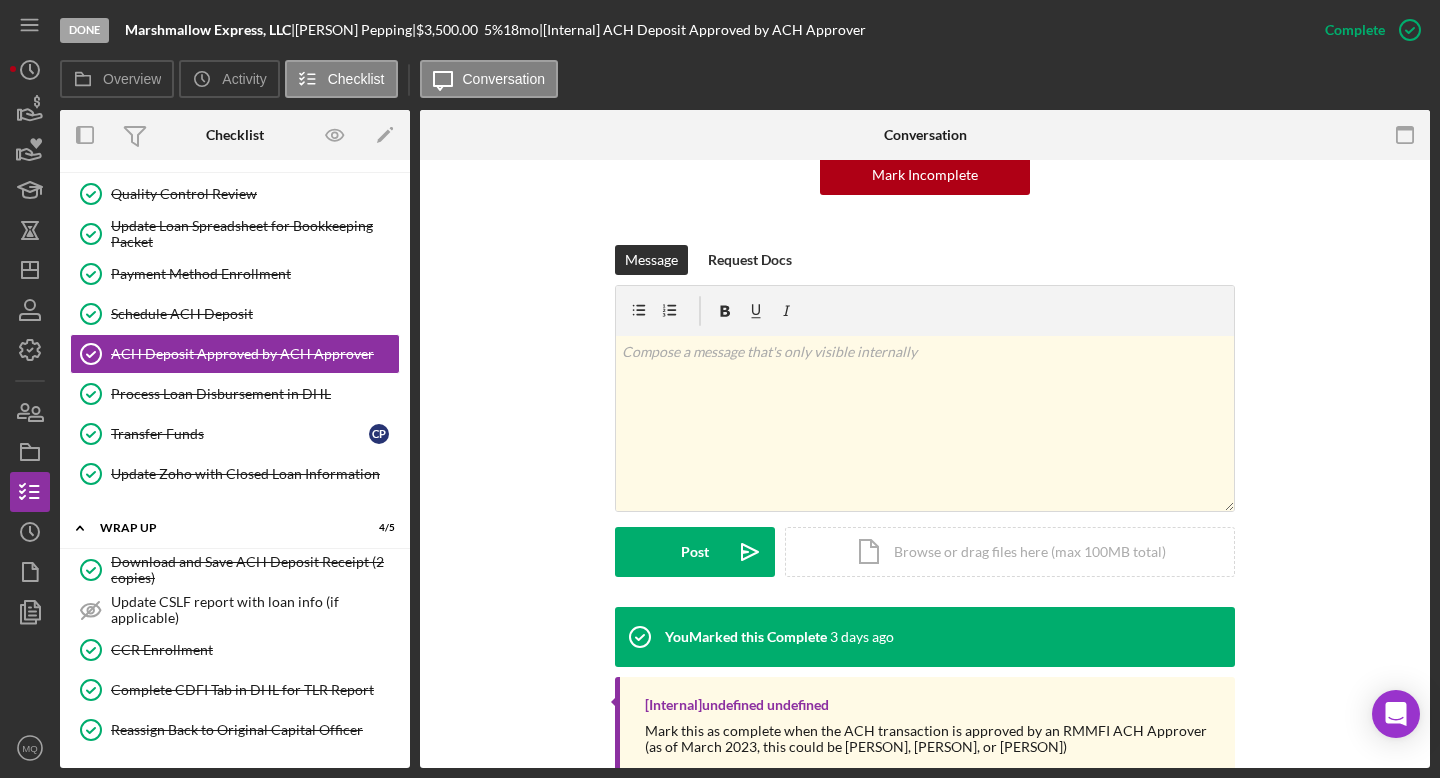 scroll, scrollTop: 272, scrollLeft: 0, axis: vertical 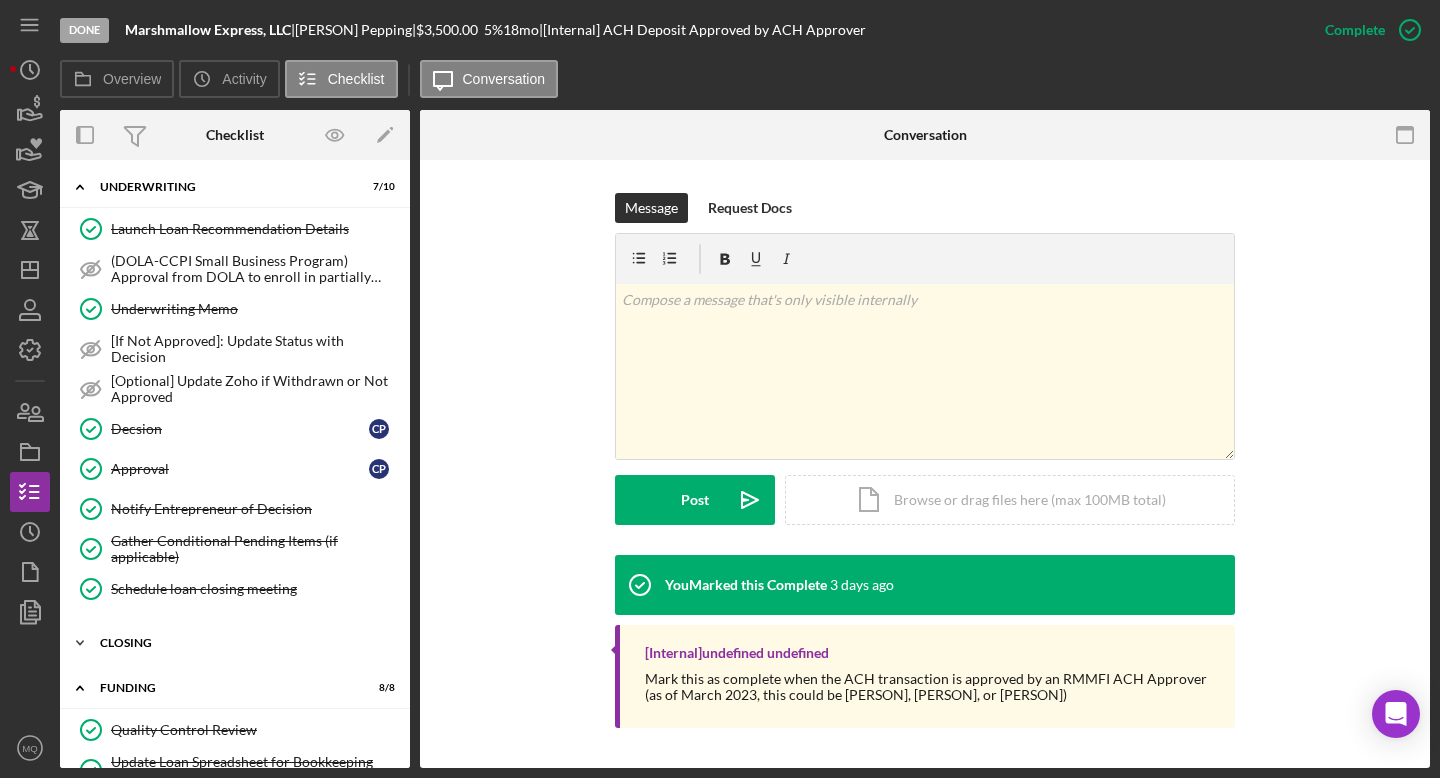 click on "Closing" at bounding box center (242, 643) 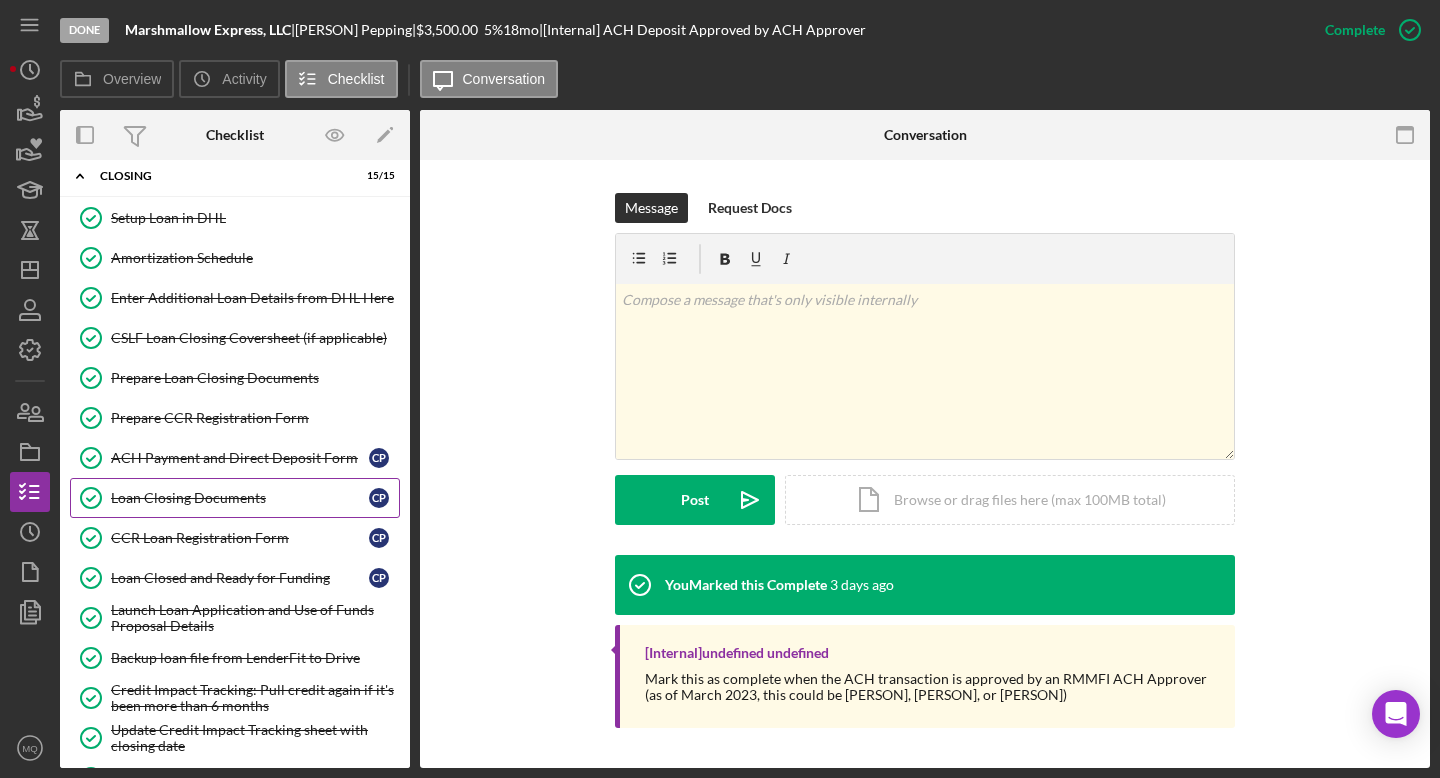 scroll, scrollTop: 562, scrollLeft: 0, axis: vertical 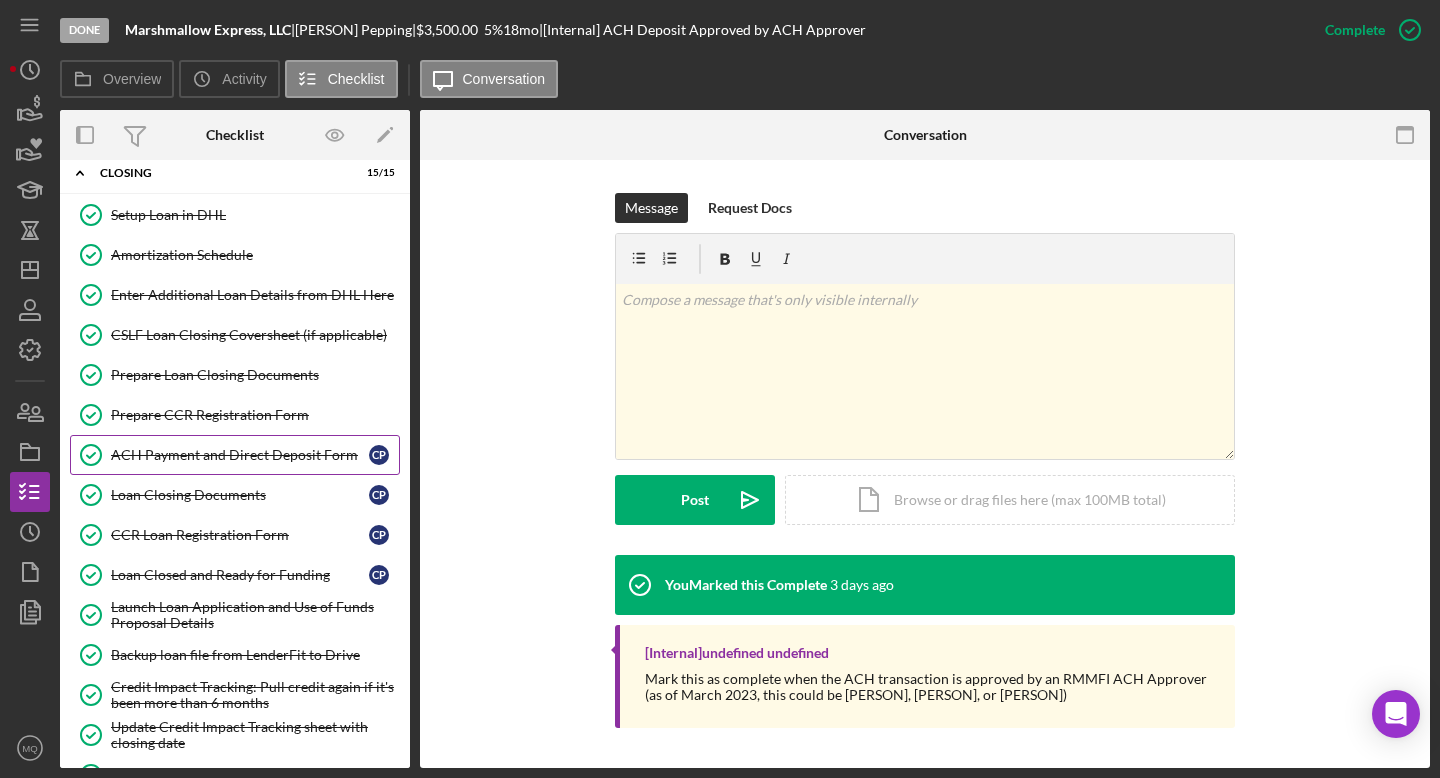 click on "ACH Payment and Direct Deposit Form ACH Payment and Direct Deposit Form C P" at bounding box center [235, 455] 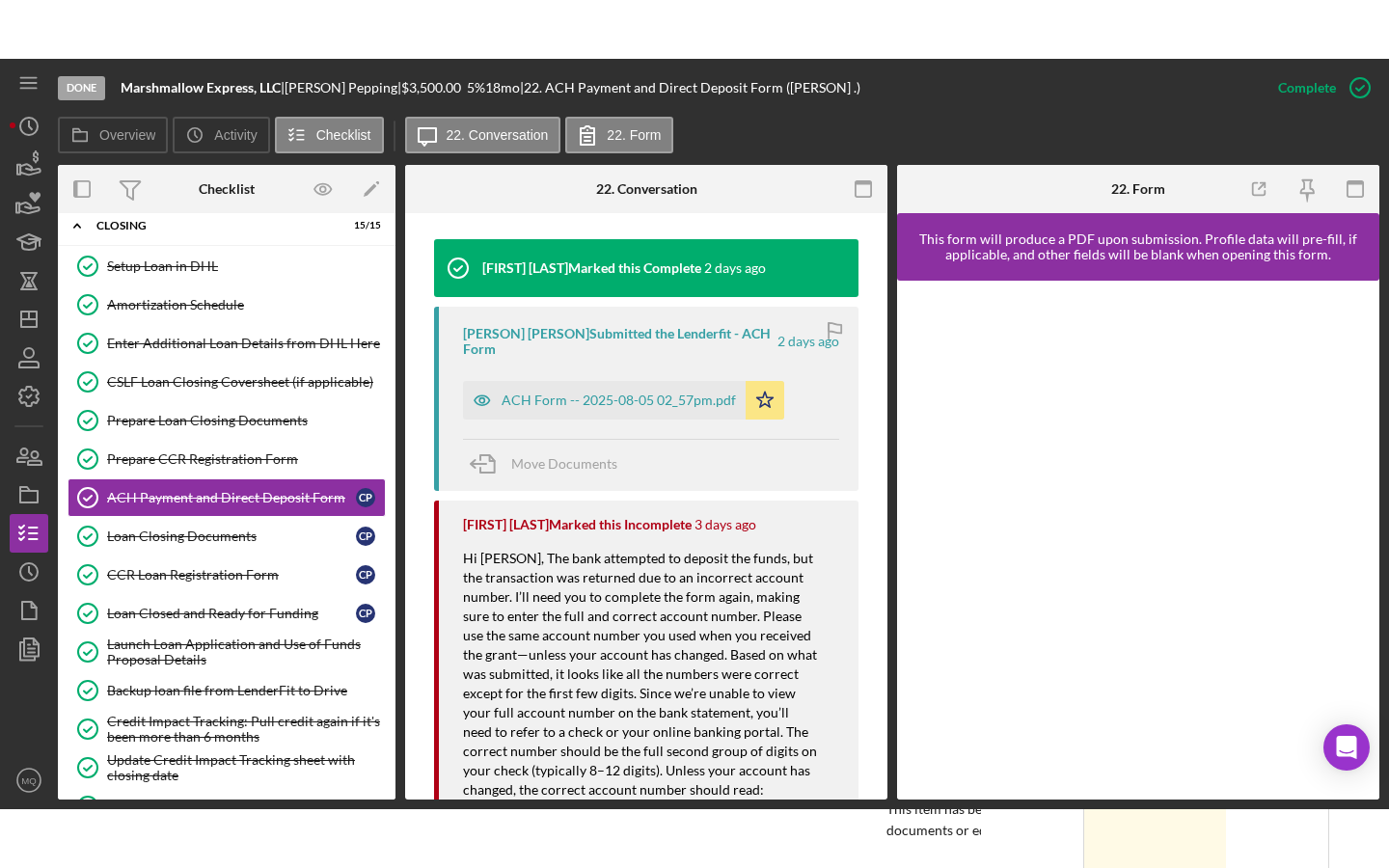 scroll, scrollTop: 630, scrollLeft: 0, axis: vertical 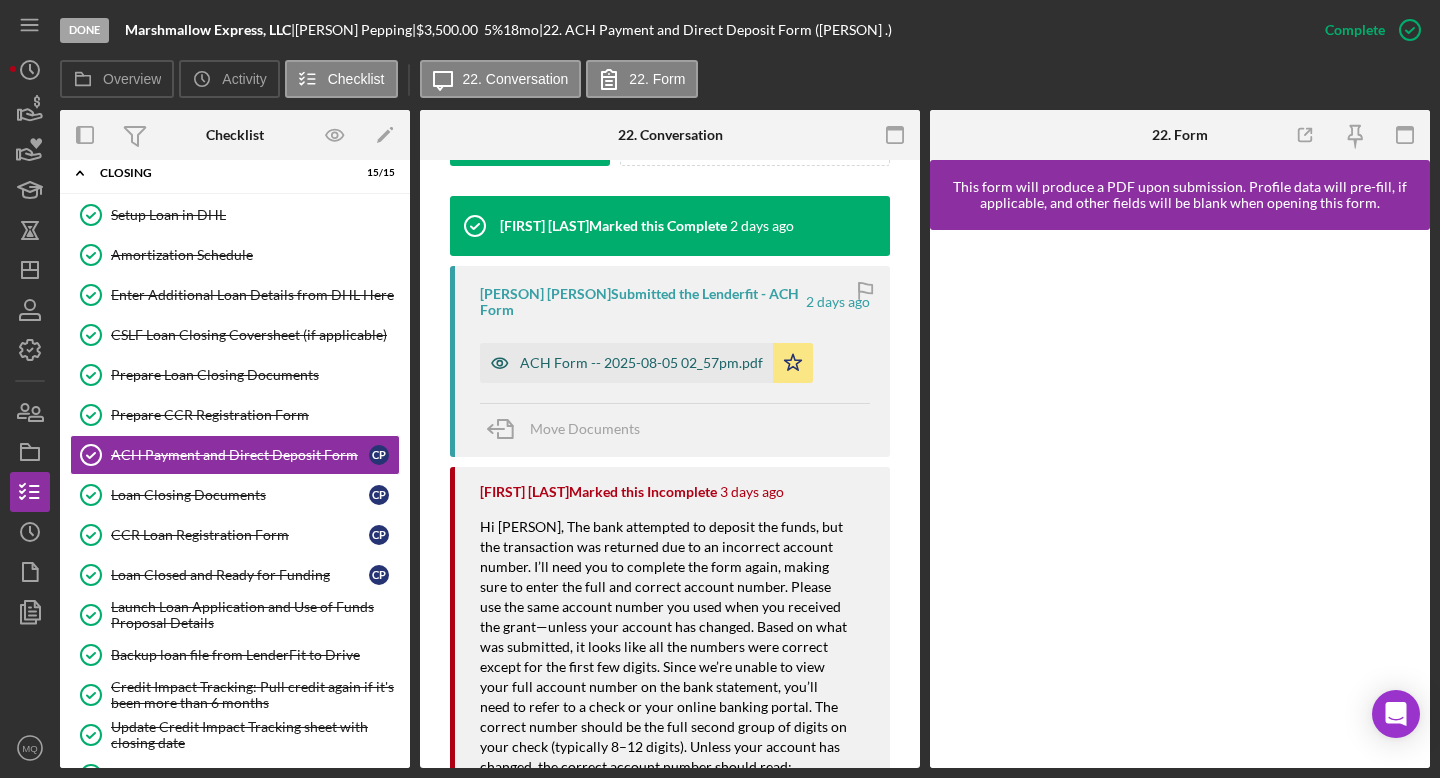 click on "ACH Form  -- 2025-08-05 02_57pm.pdf" at bounding box center (641, 363) 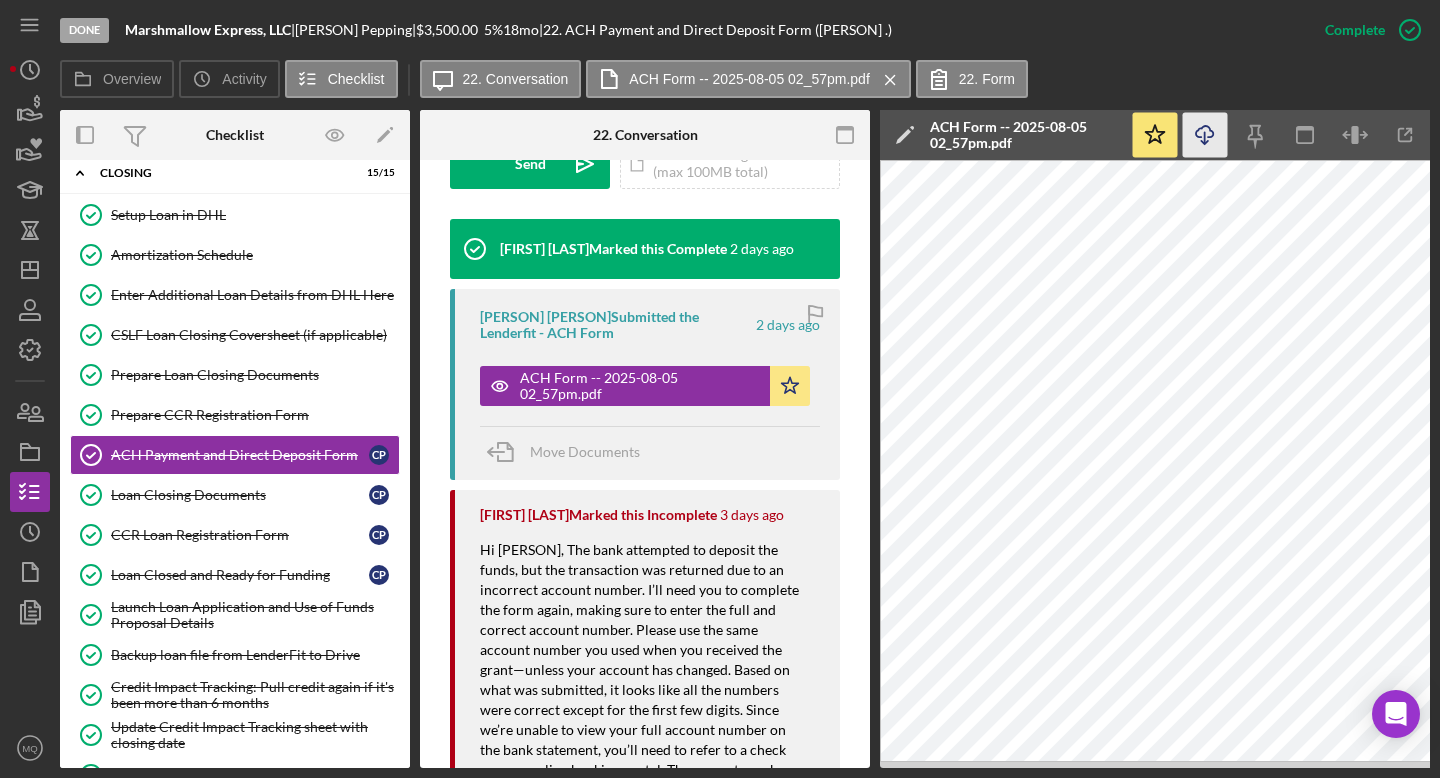 click on "Icon/Download" 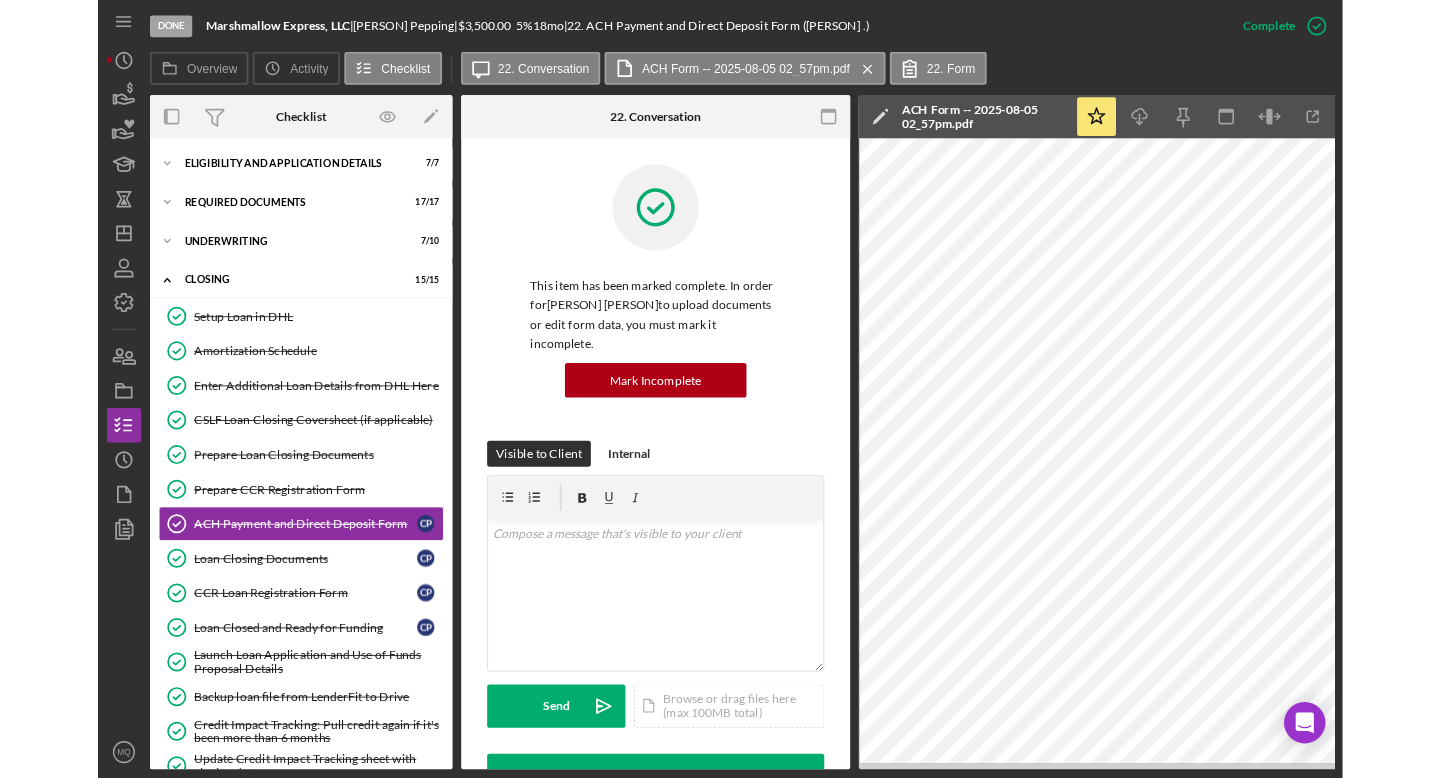 scroll, scrollTop: 85, scrollLeft: 0, axis: vertical 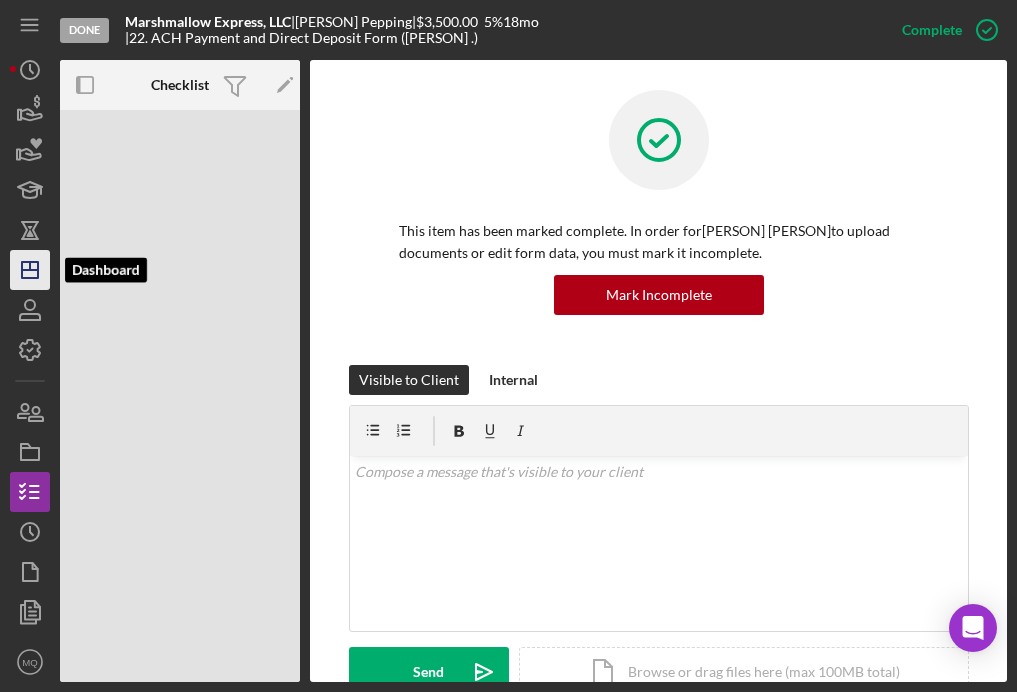 click on "Icon/Dashboard" 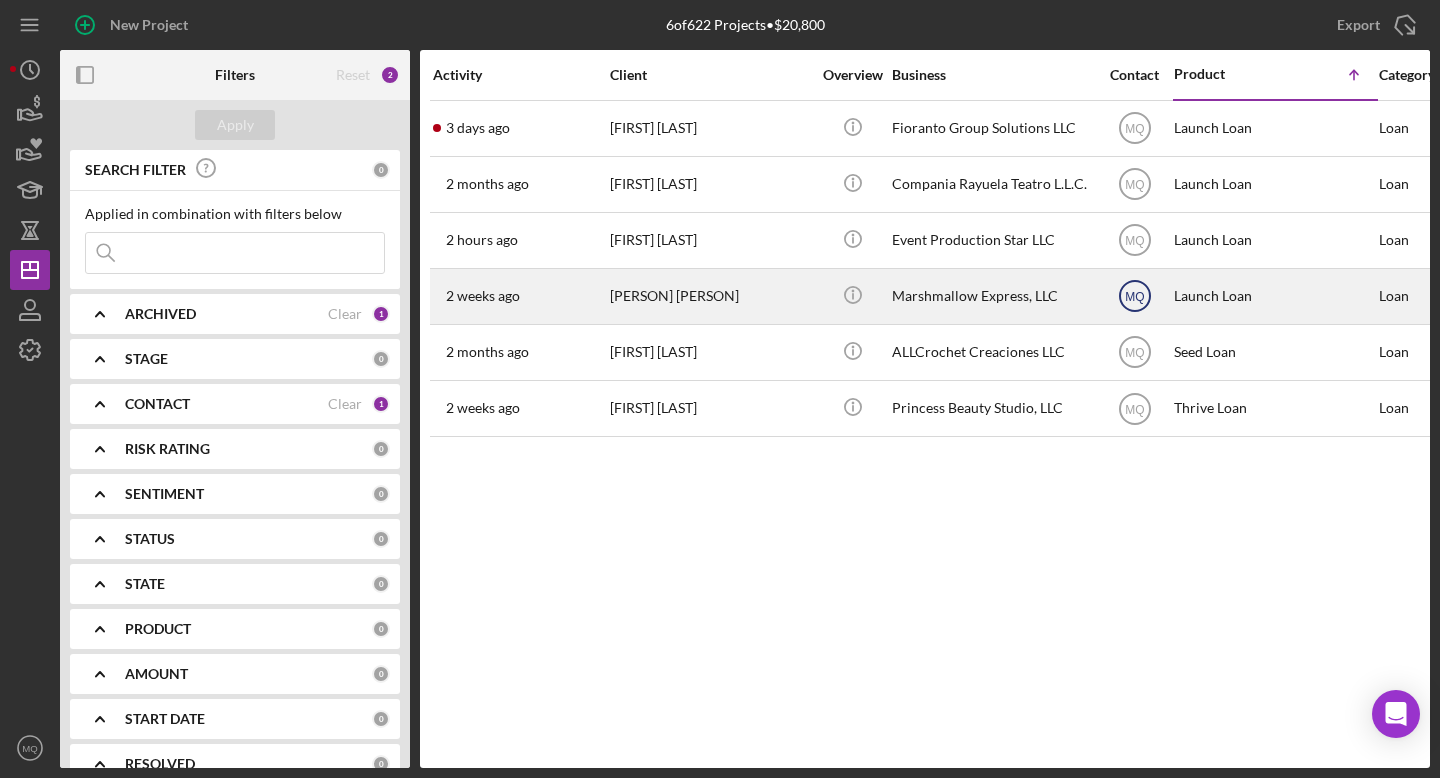 click on "MQ" 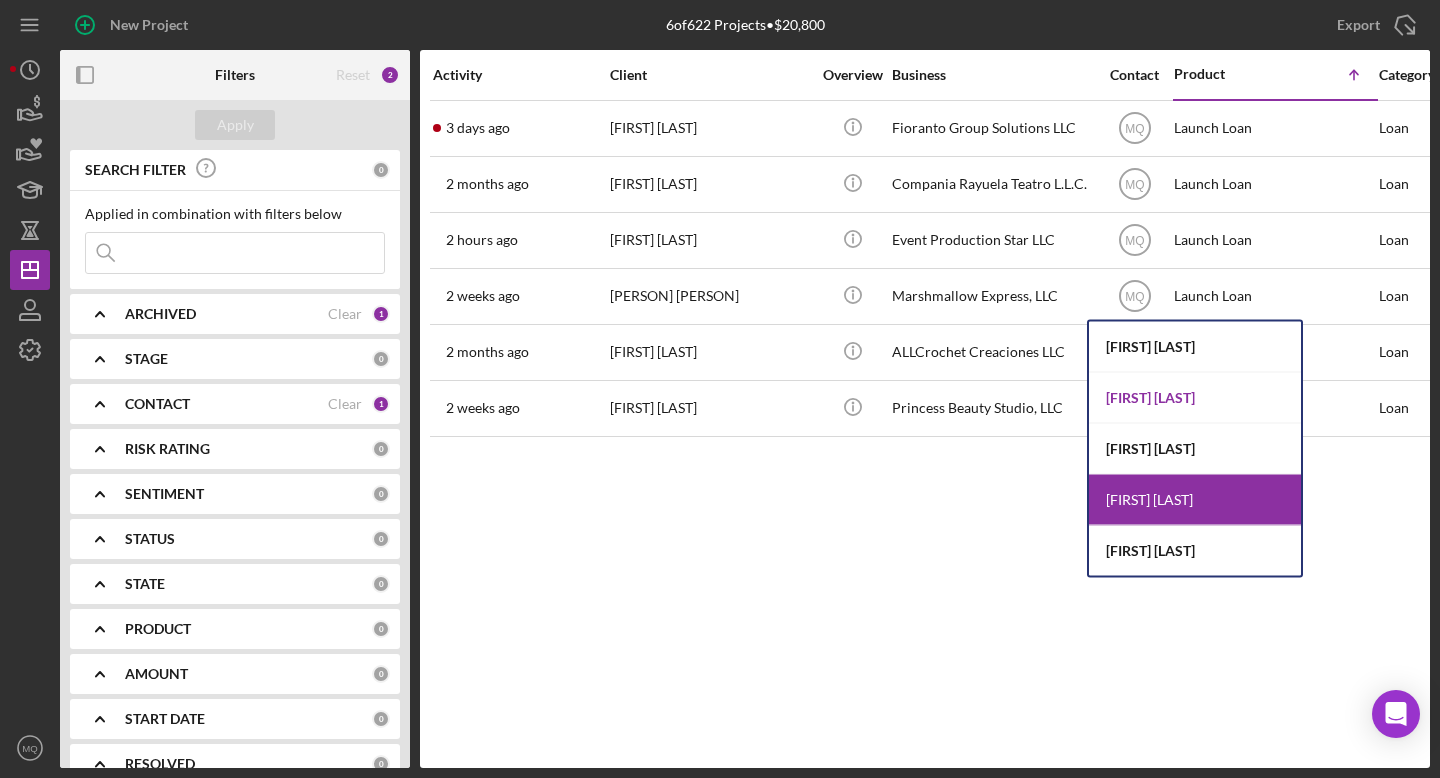 click on "[FIRST] [LAST]" at bounding box center [1195, 398] 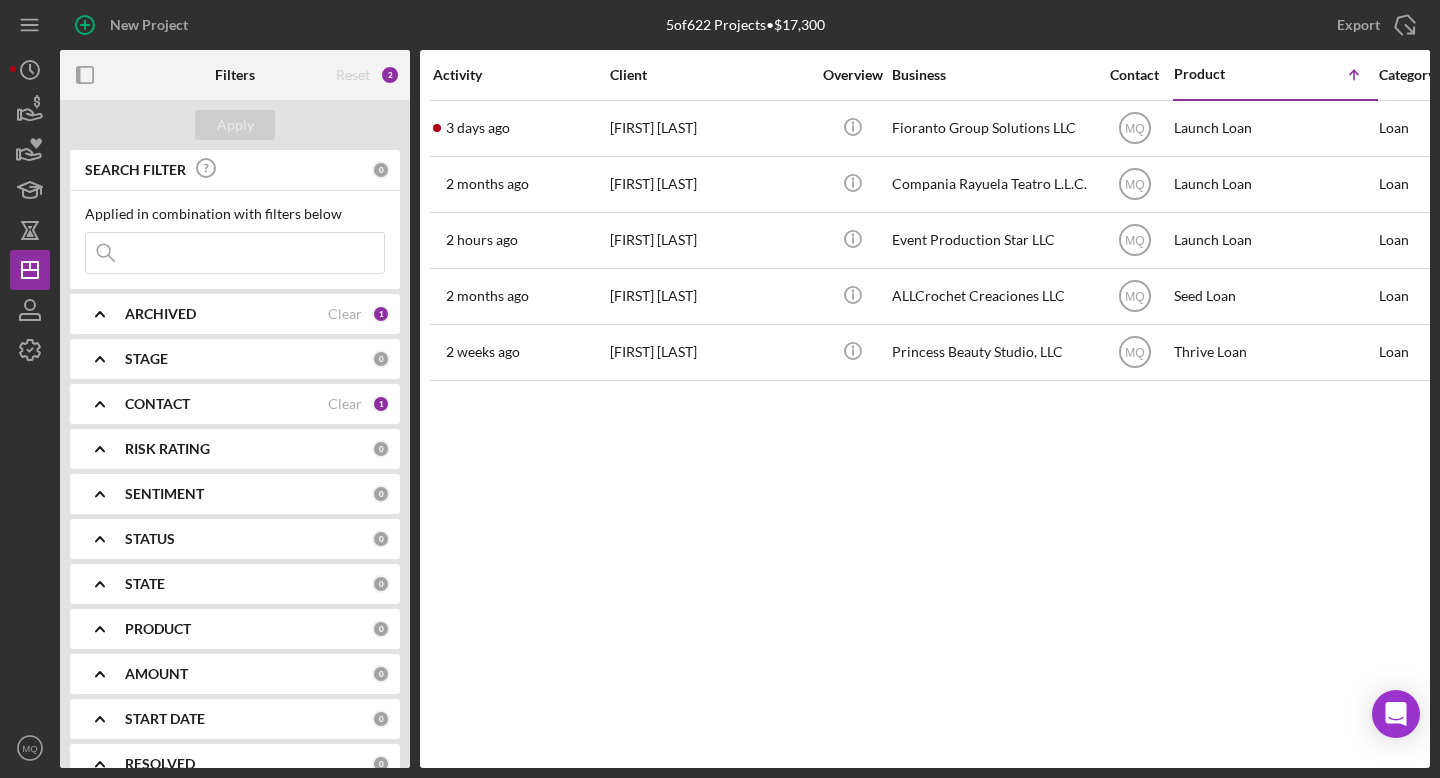click on "CONTACT" at bounding box center (226, 404) 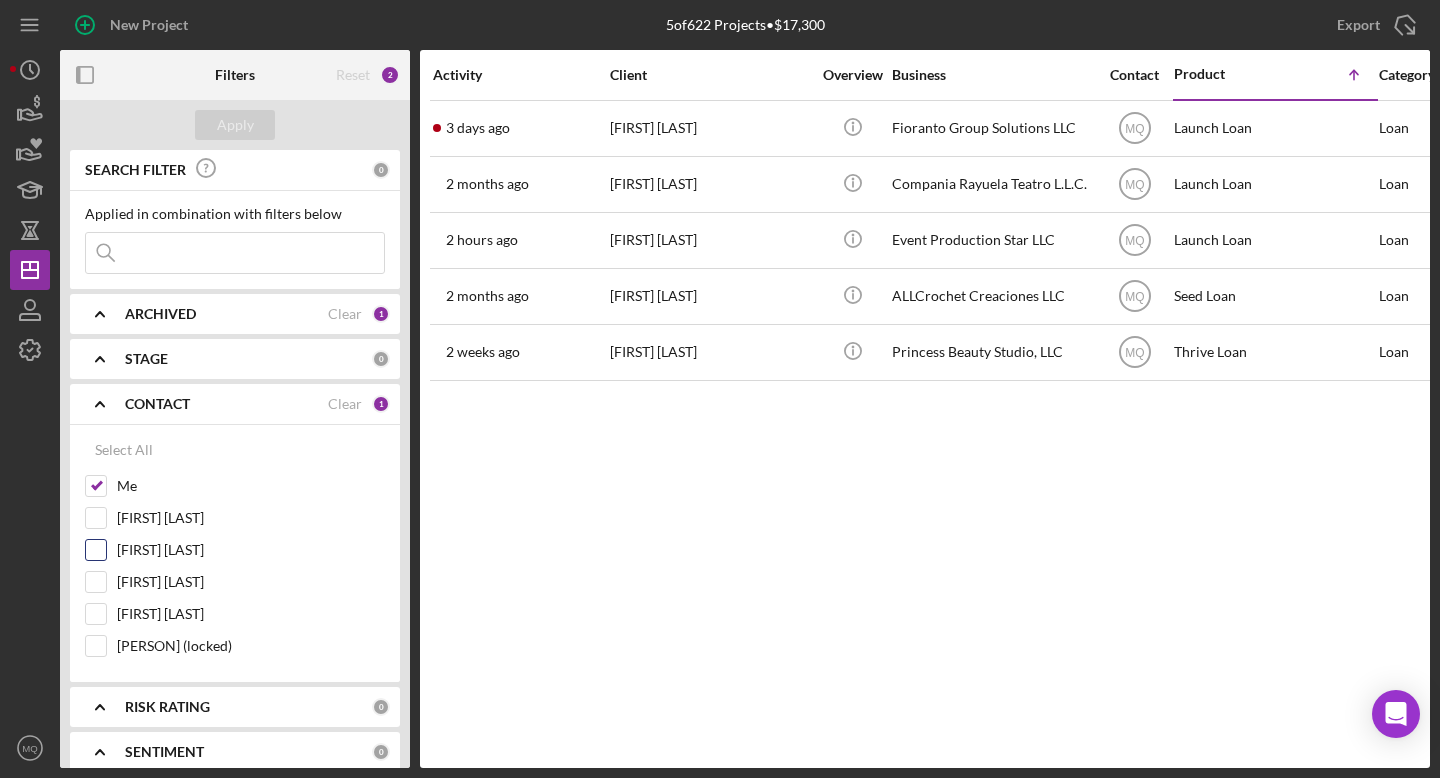 click on "[FIRST] [LAST]" at bounding box center (96, 550) 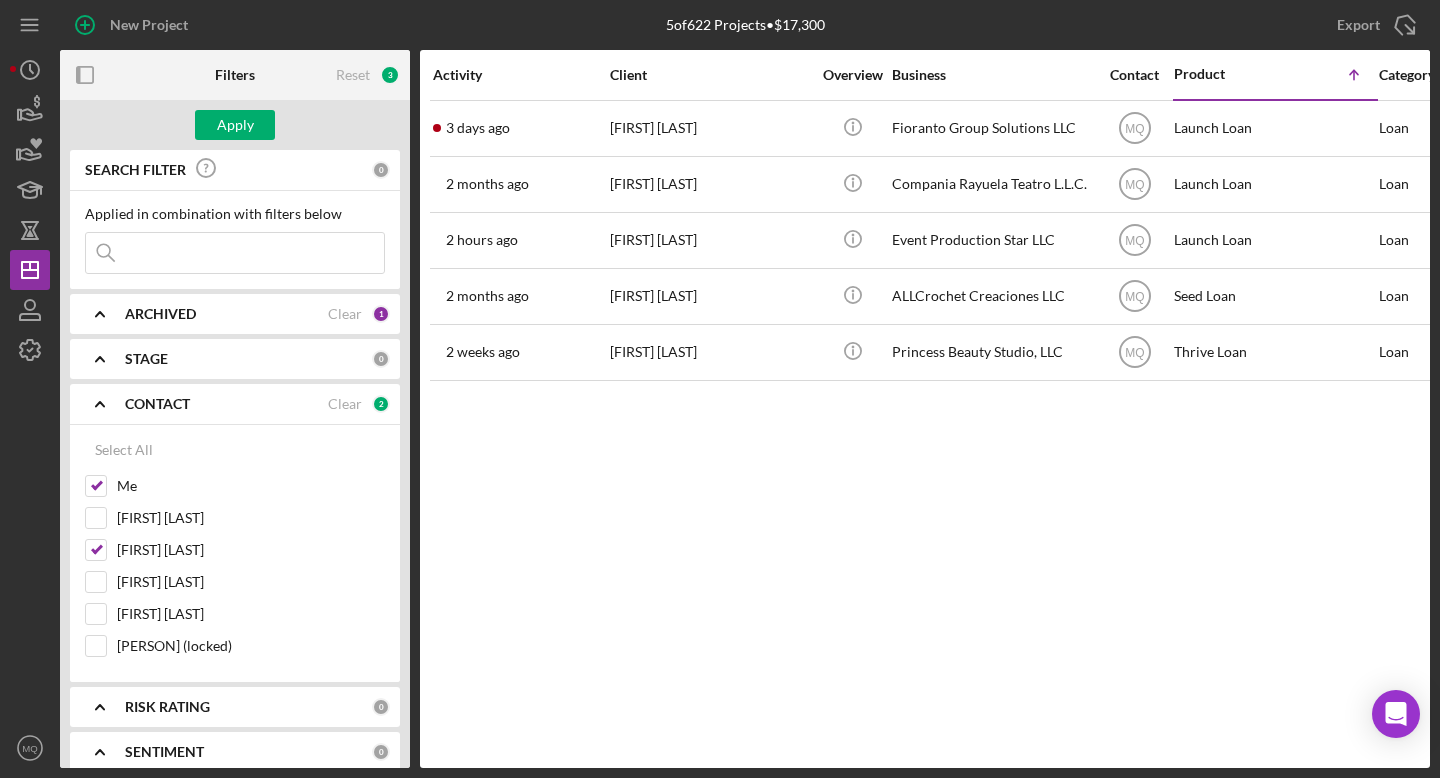 click on "Apply" at bounding box center (235, 125) 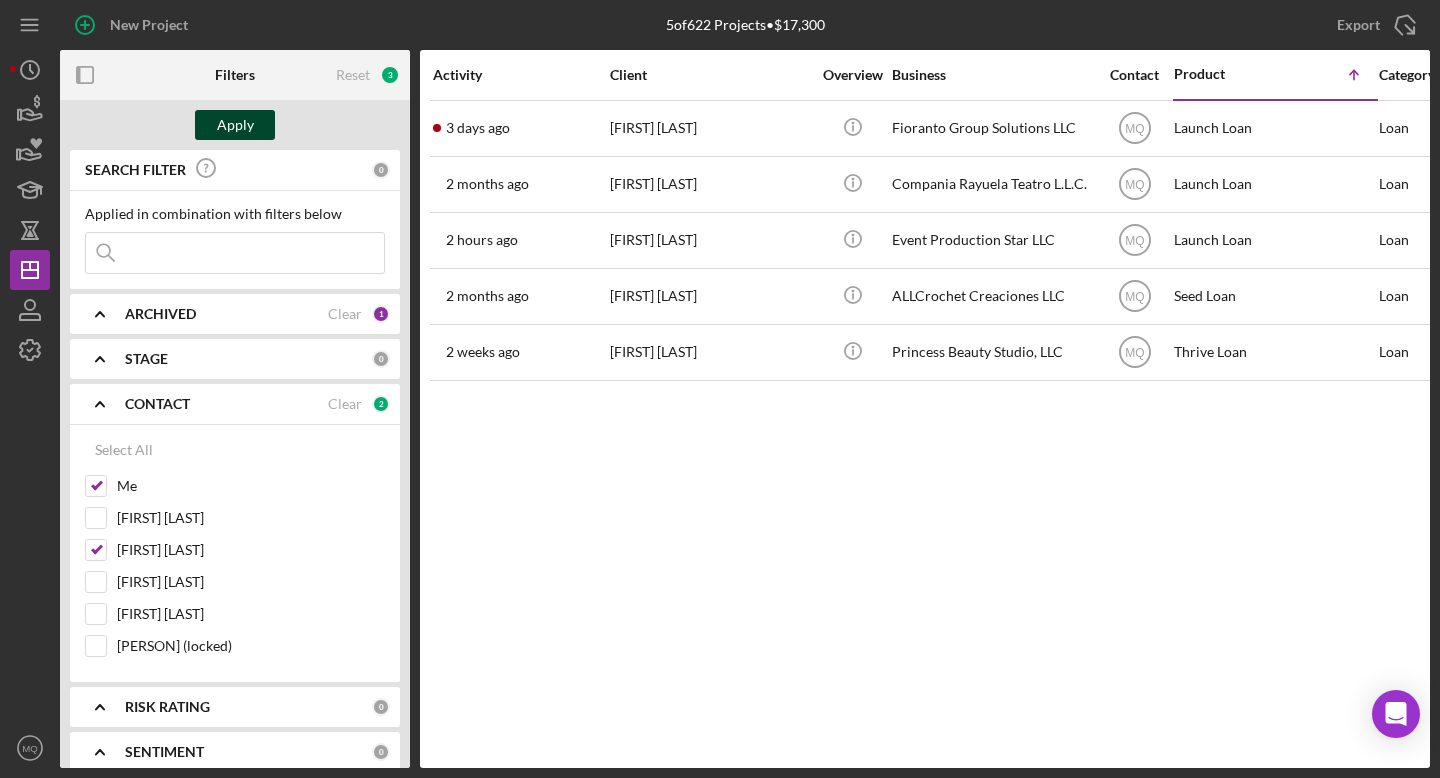 click on "Apply" at bounding box center (235, 125) 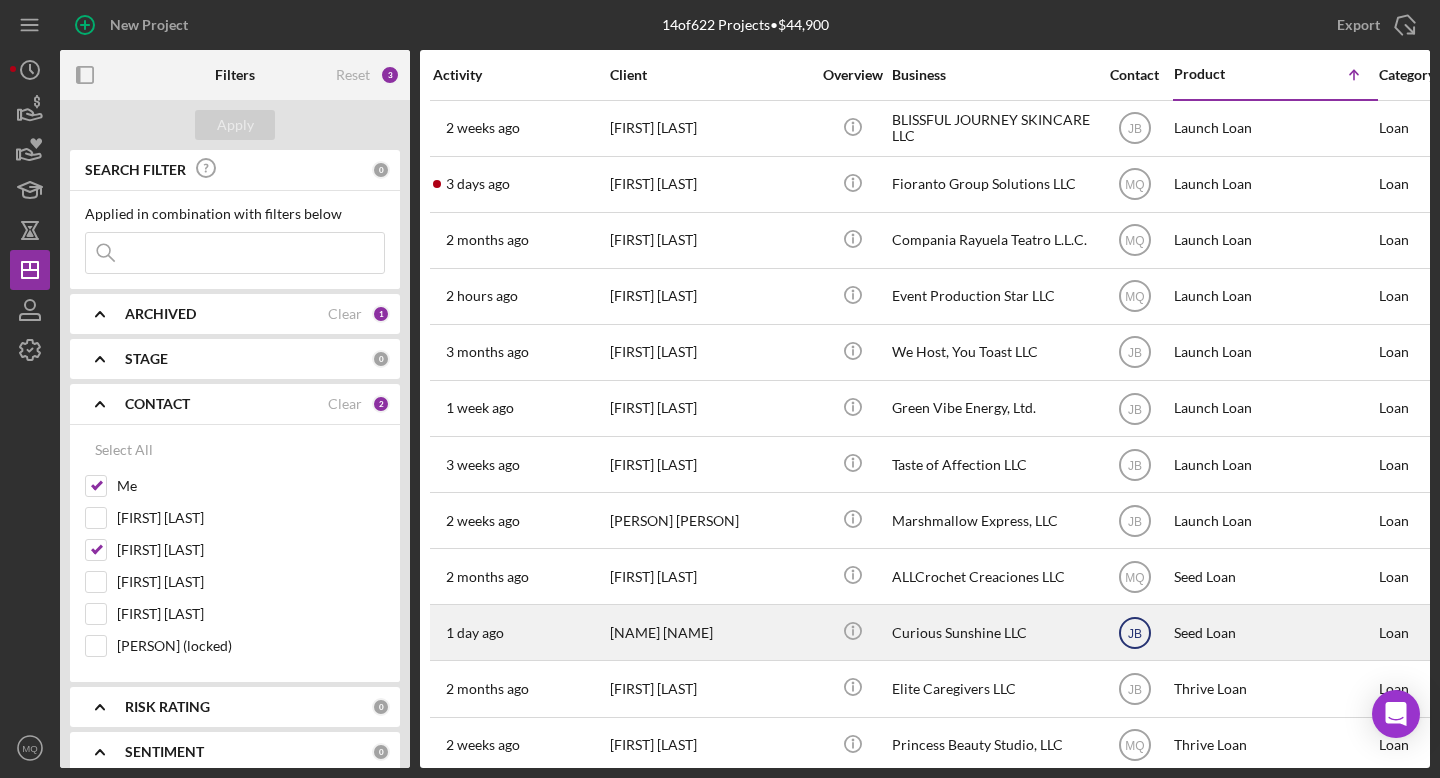 click on "JB" 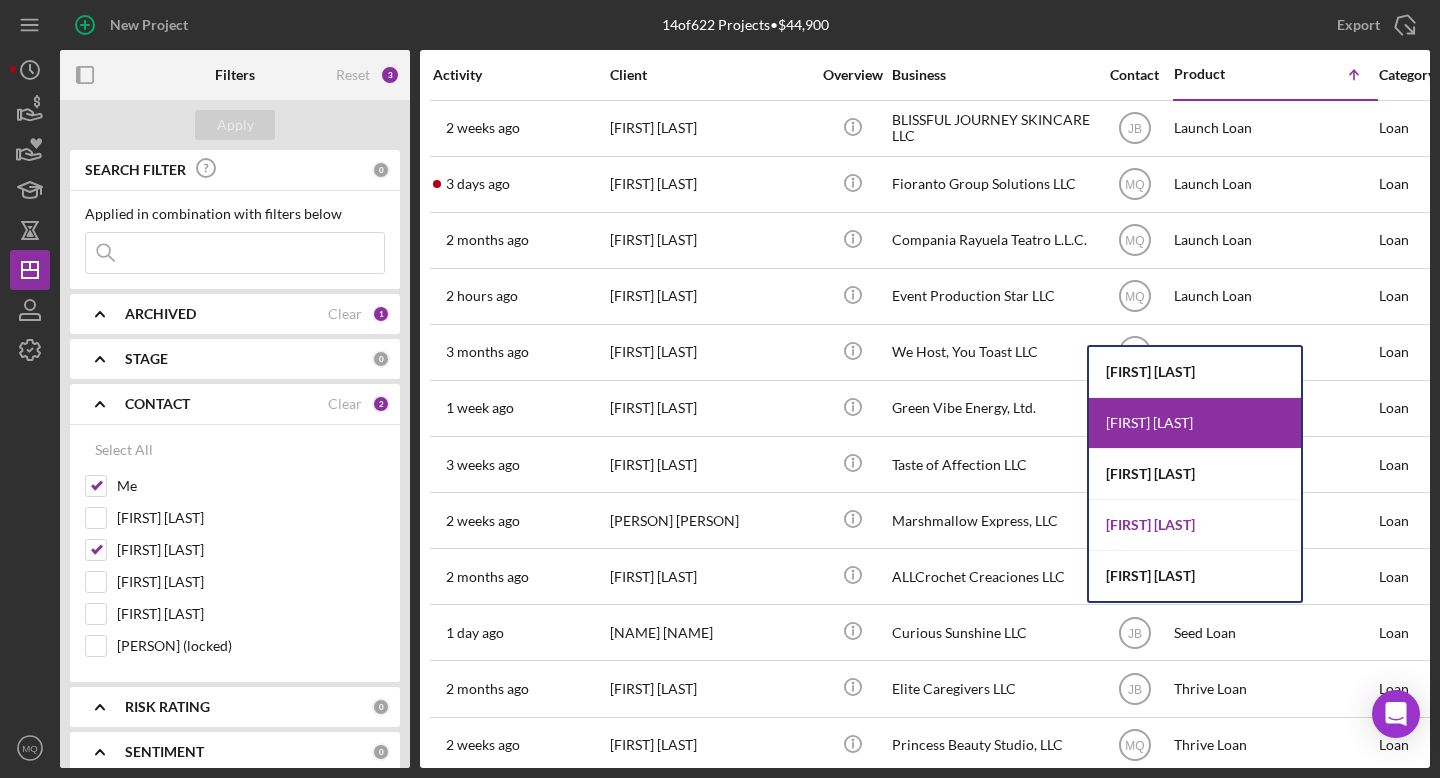 click on "[FIRST] [LAST]" at bounding box center (1195, 525) 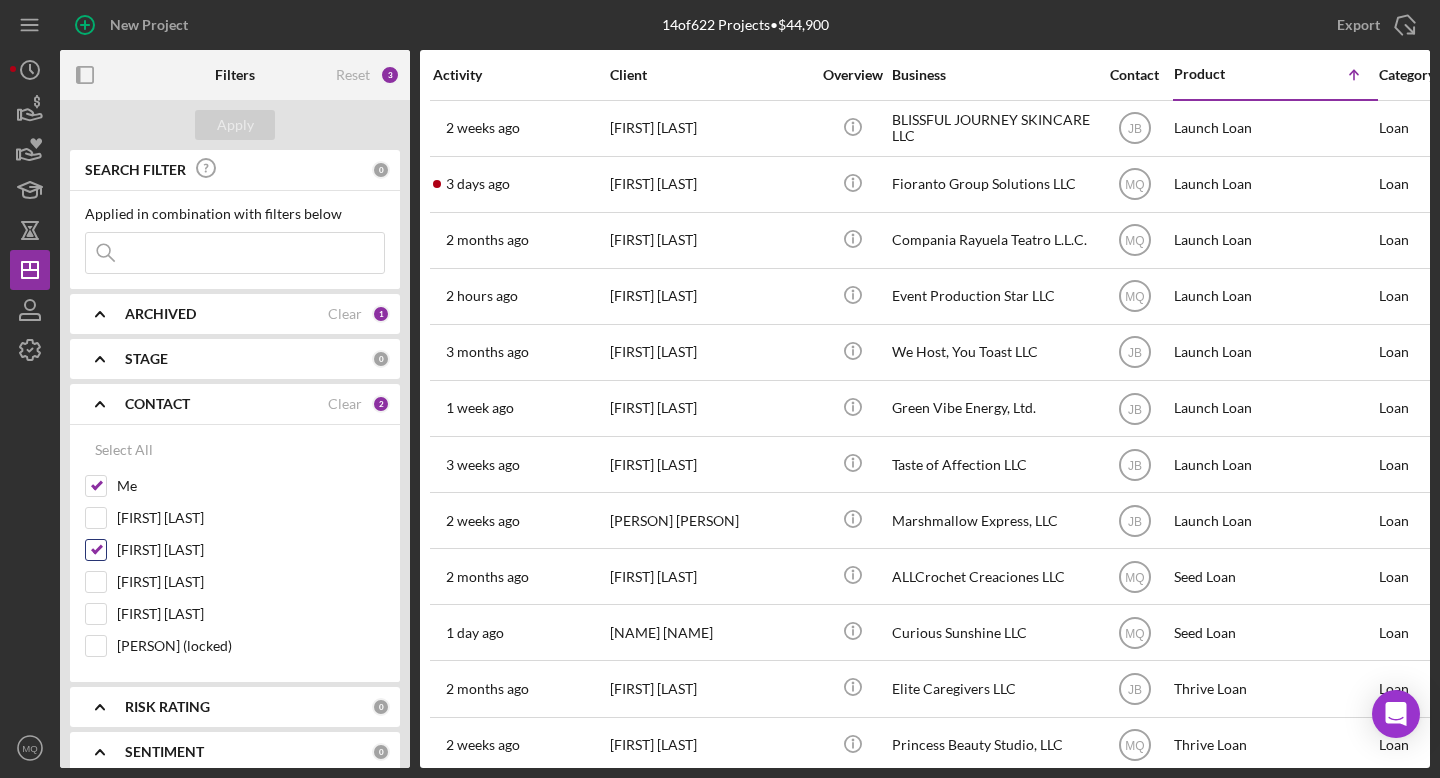 click on "[FIRST] [LAST]" at bounding box center [96, 550] 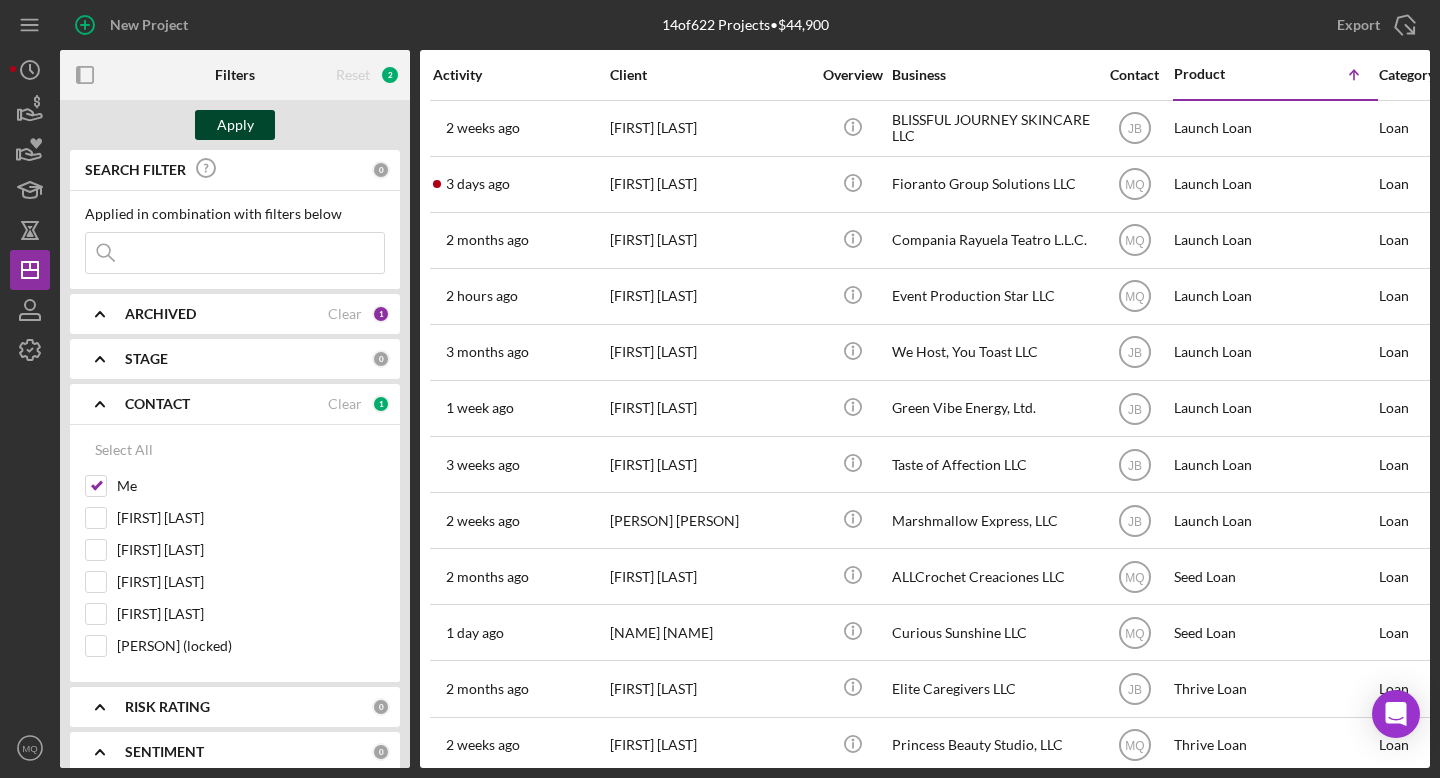 click on "Apply" at bounding box center [235, 125] 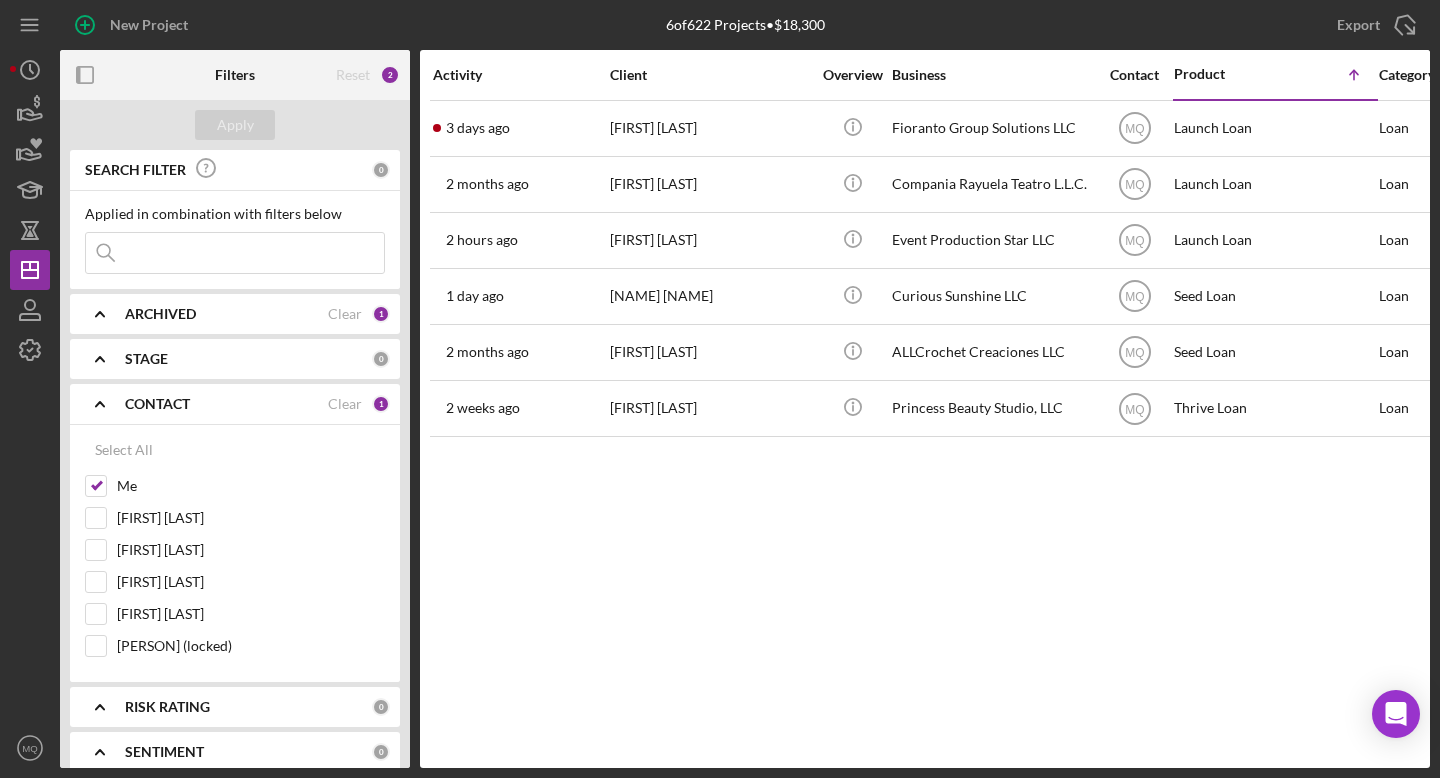 click on "Activity Client Overview Business Contact Product Icon/Table Sort Arrow Category Amount Started Closing Checklist Stage Status Sentiment Risk Rating Funded Resolution Resolved State View Archived 3 days ago [PERSON] [PERSON] Icon/Info Fioranto Group Solutions LLC MQ Launch Loan Loan $3,500 4/23/25 3 months ago Open Ongoing 5 No CO Icon/Navigate 2 months ago [PERSON] [PERSON] Icon/Info Compania Rayuela Teatro L.L.C. MQ Launch Loan Loan $3,500 5/14/25 2 months ago In Review Ongoing 5 No CO Icon/Navigate 2 hours ago [PERSON] [PERSON] Icon/Info Event Production Star LLC MQ Launch Loan Loan $2,800 7/31/25 2 weeks In Review Ongoing 5 No CO Icon/Navigate 1 day ago [PERSON] [PERSON] Icon/Info Curious Sunshine LLC MQ Seed Loan Loan $1,000 7/25/25 3 days ago Pending Ongoing 5 No Approved 8/4/25 CO Icon/Navigate 2 months ago [PERSON] [PERSON] Icon/Info ALLCrochet Creaciones LLC MQ Seed Loan Loan $500 4/29/25 3 months ago Pending Ongoing 5 No CO" at bounding box center (925, 409) 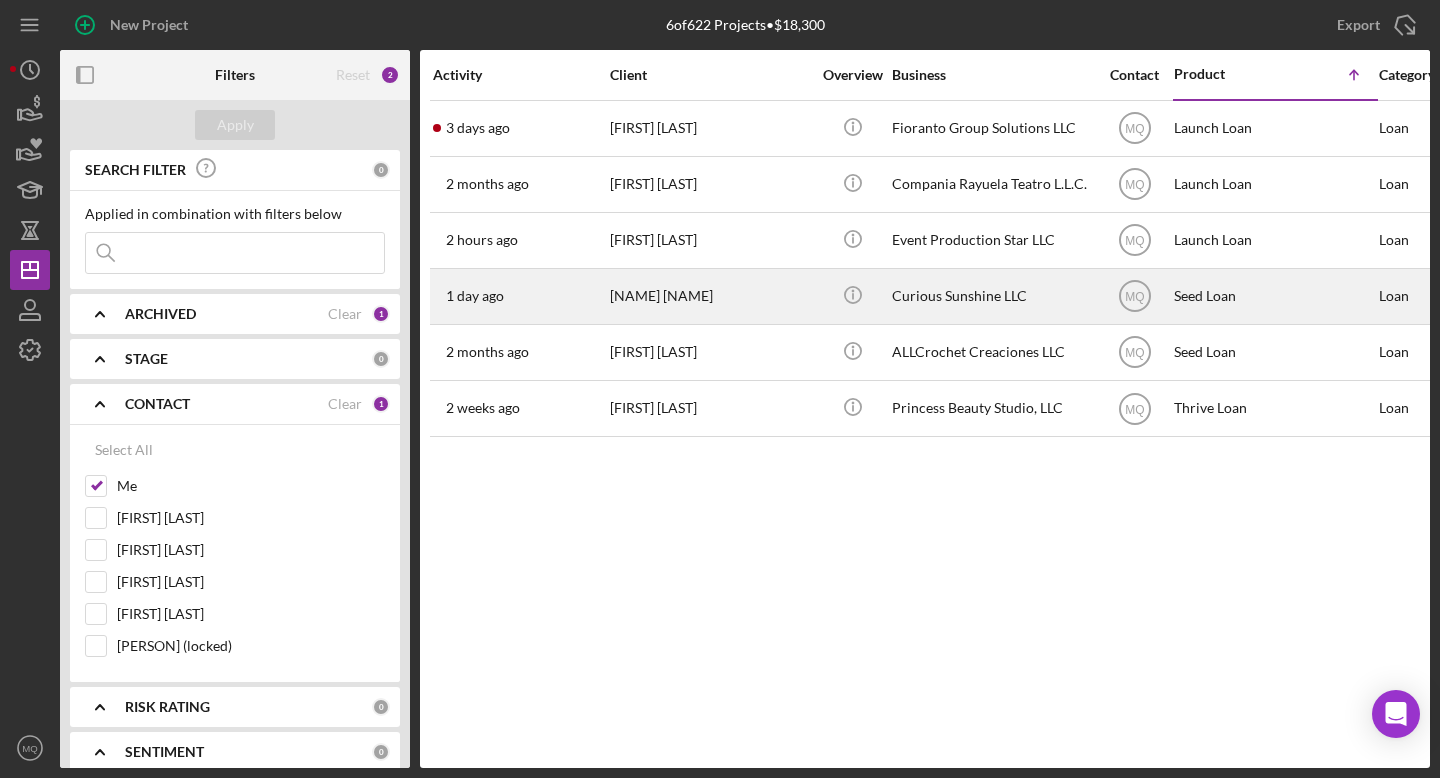 click on "[NAME] [NAME]" at bounding box center (710, 296) 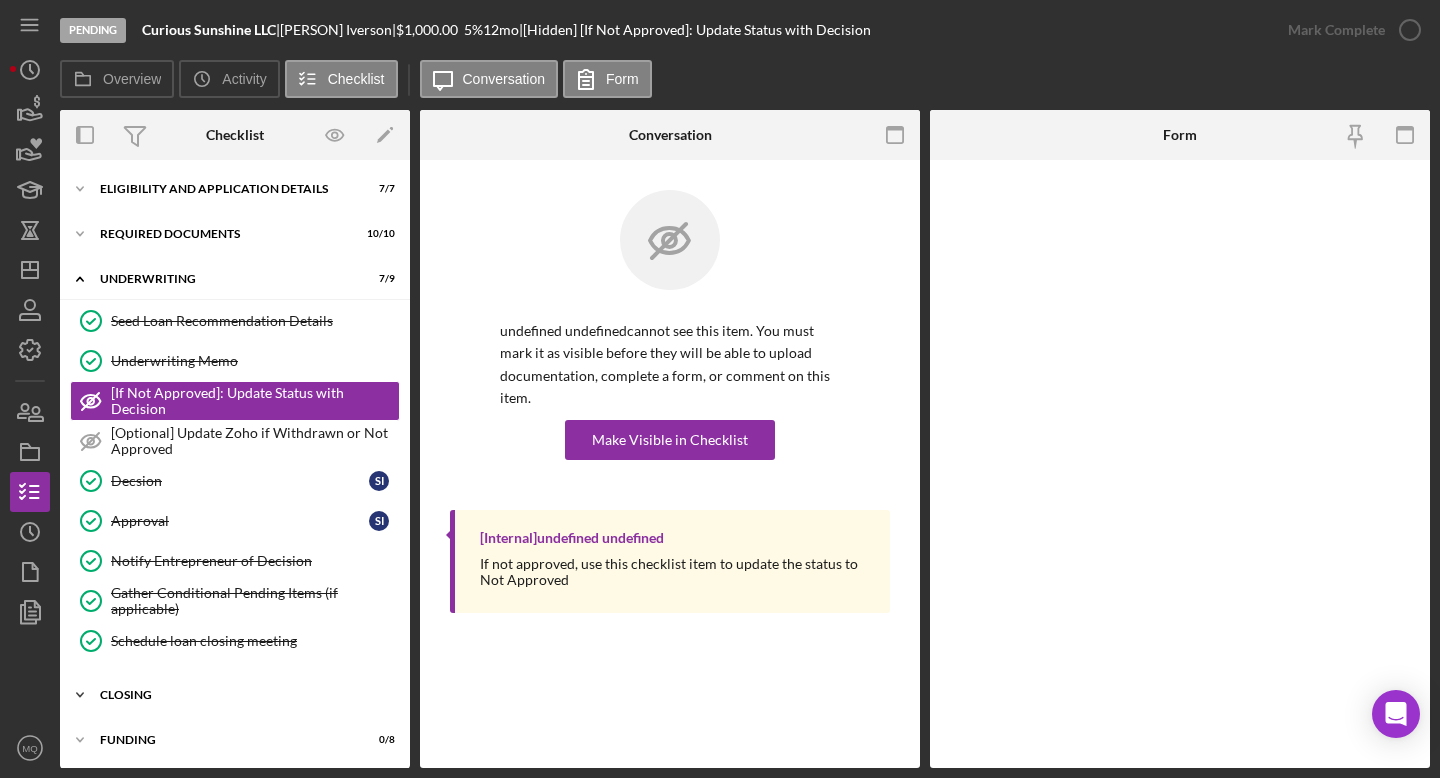 click on "closing" at bounding box center (242, 695) 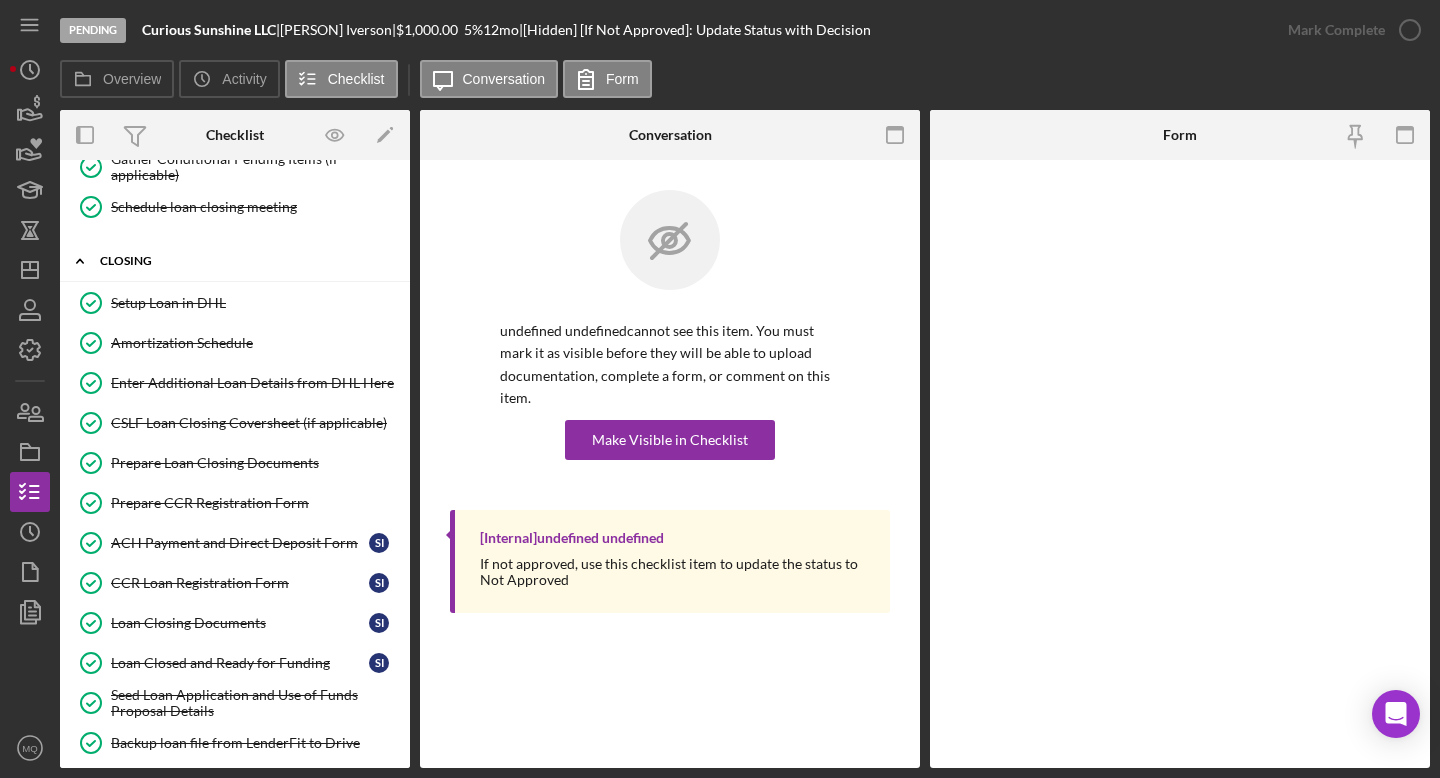 scroll, scrollTop: 619, scrollLeft: 0, axis: vertical 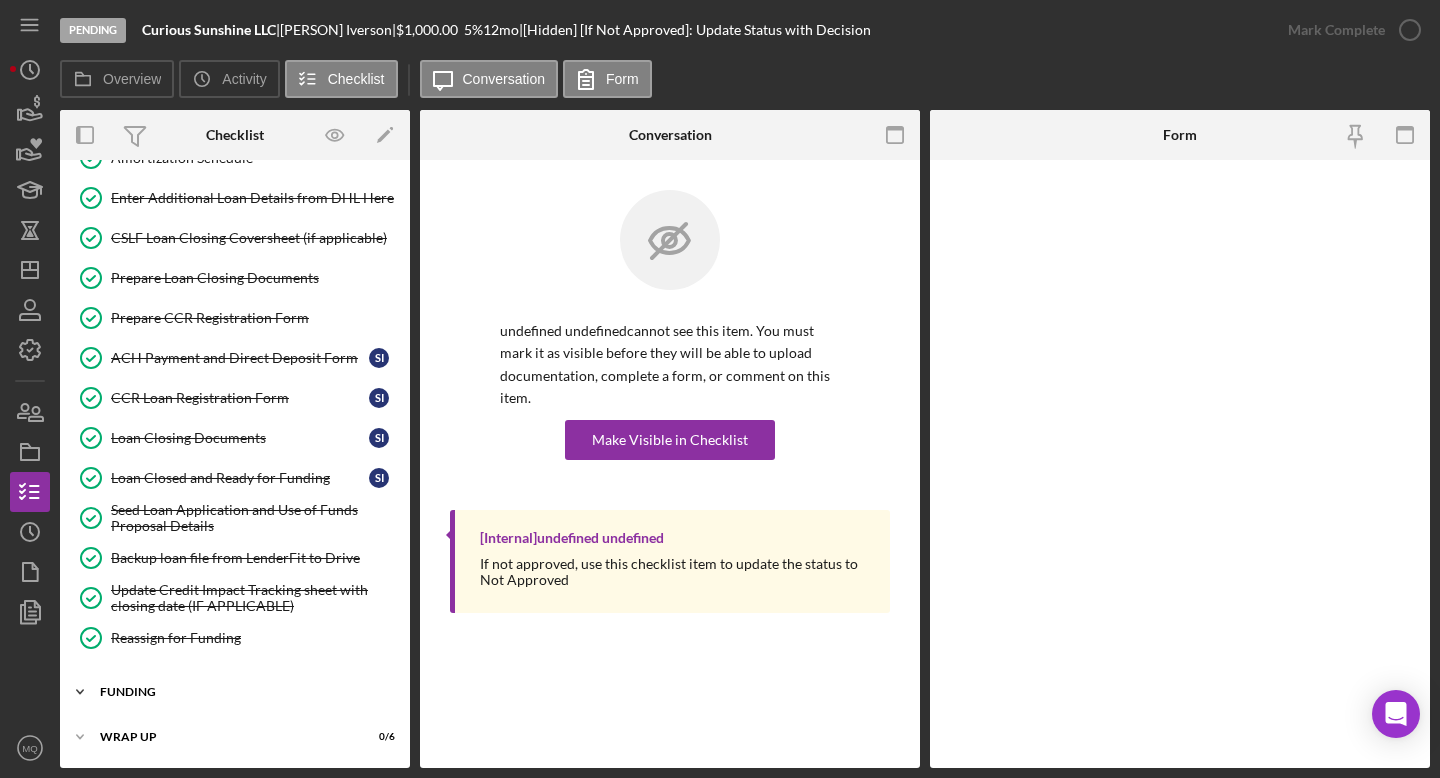 click on "FUNDING" at bounding box center (242, 692) 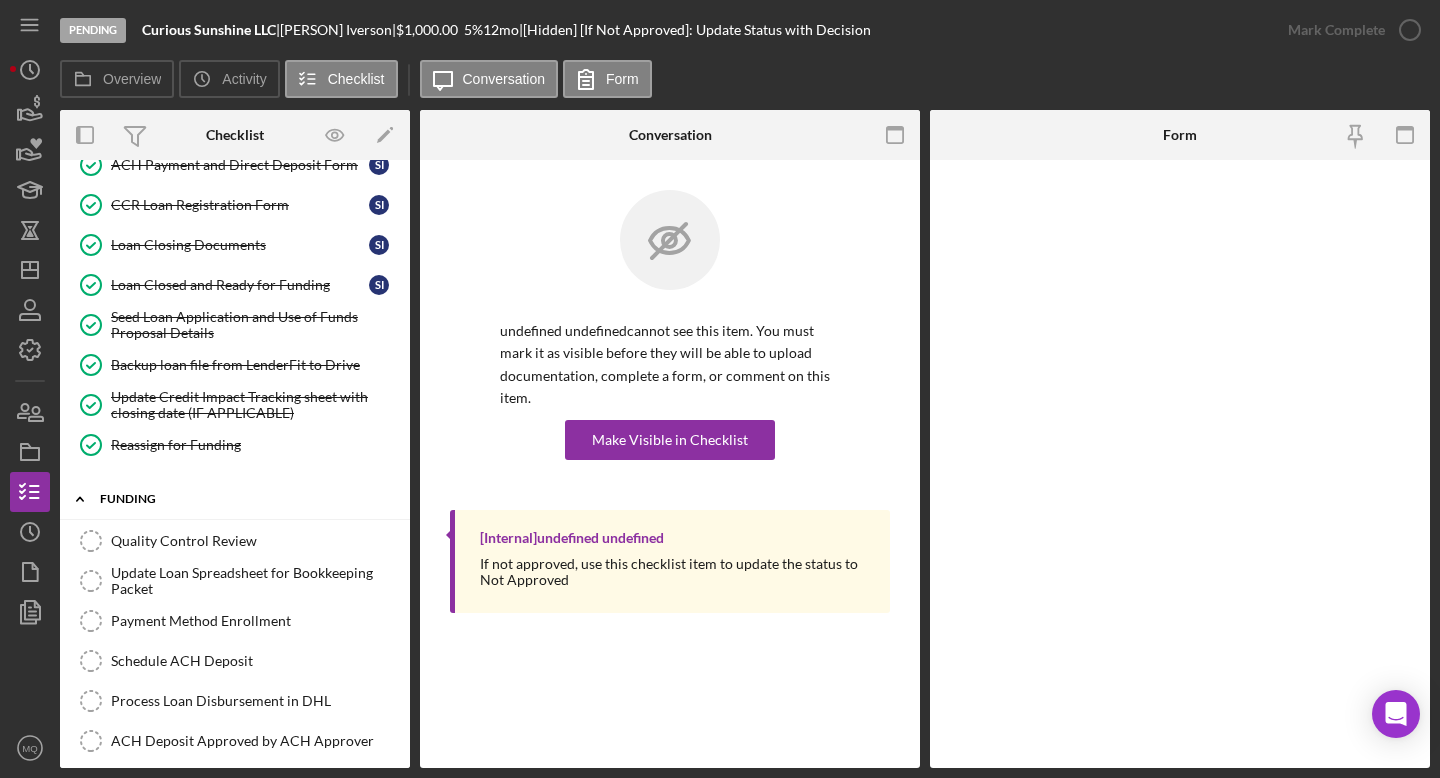 scroll, scrollTop: 950, scrollLeft: 0, axis: vertical 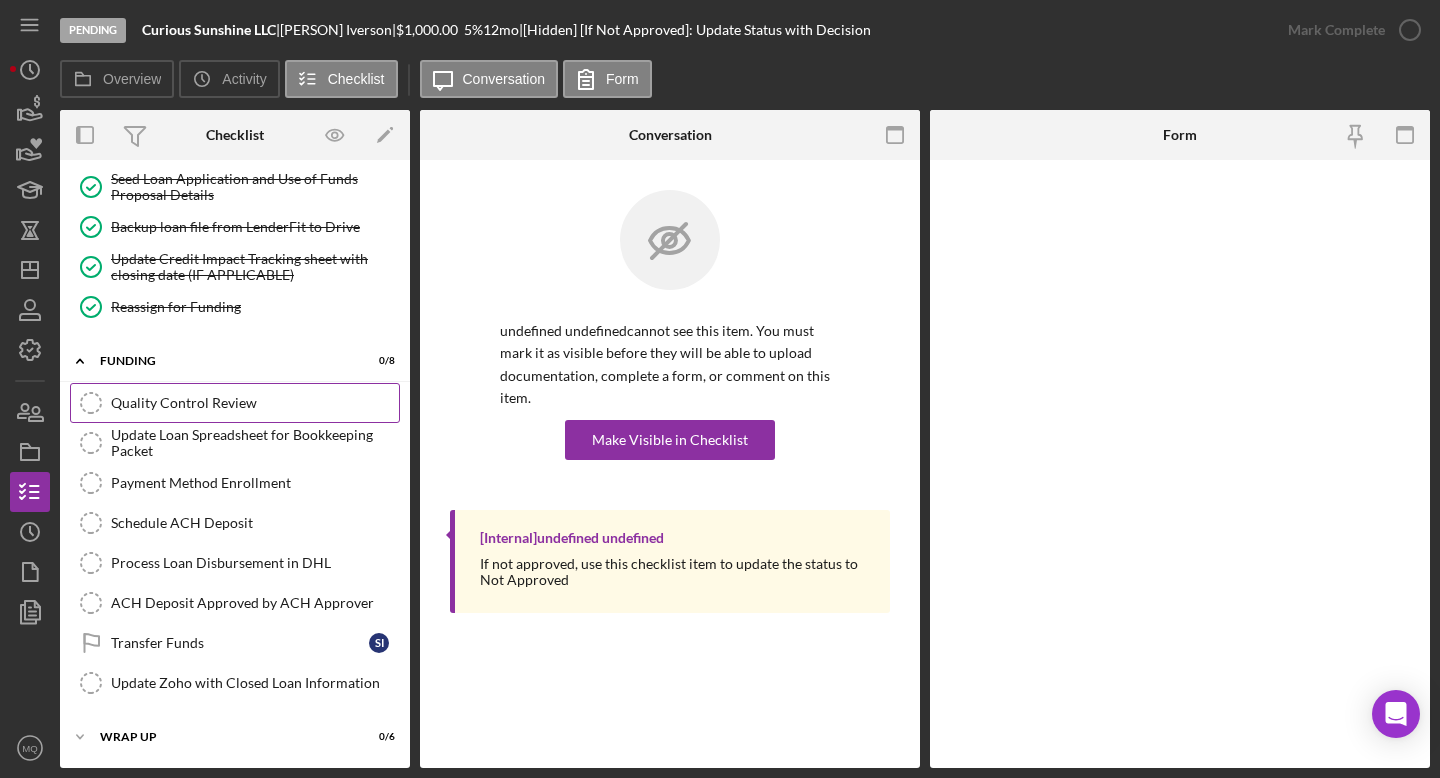 click on "Quality Control Review Quality Control Review" at bounding box center [235, 403] 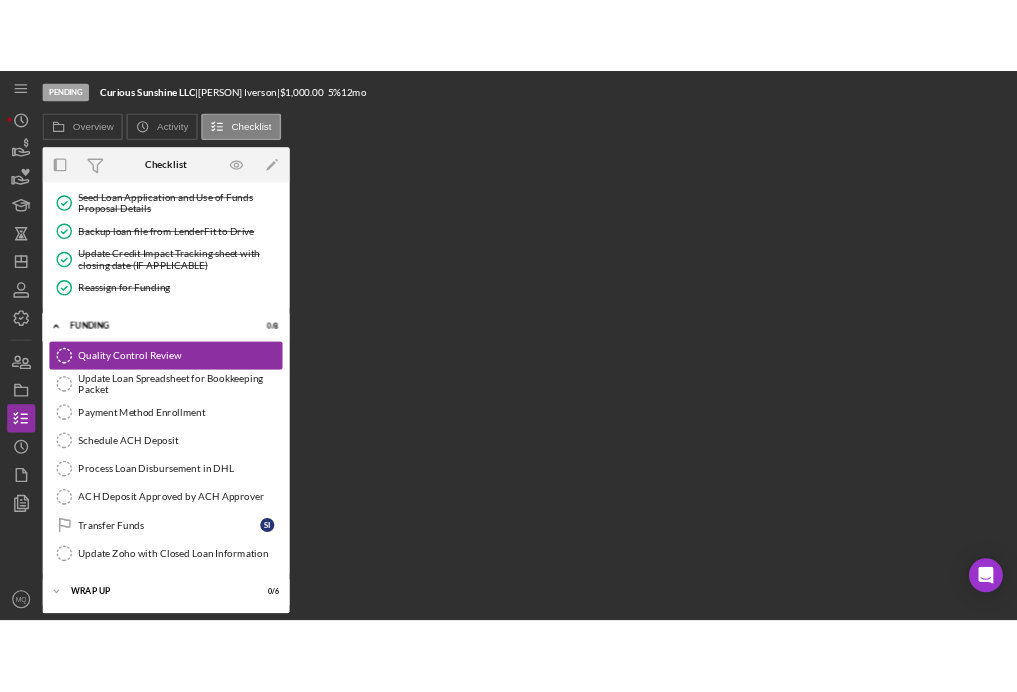 scroll, scrollTop: 950, scrollLeft: 0, axis: vertical 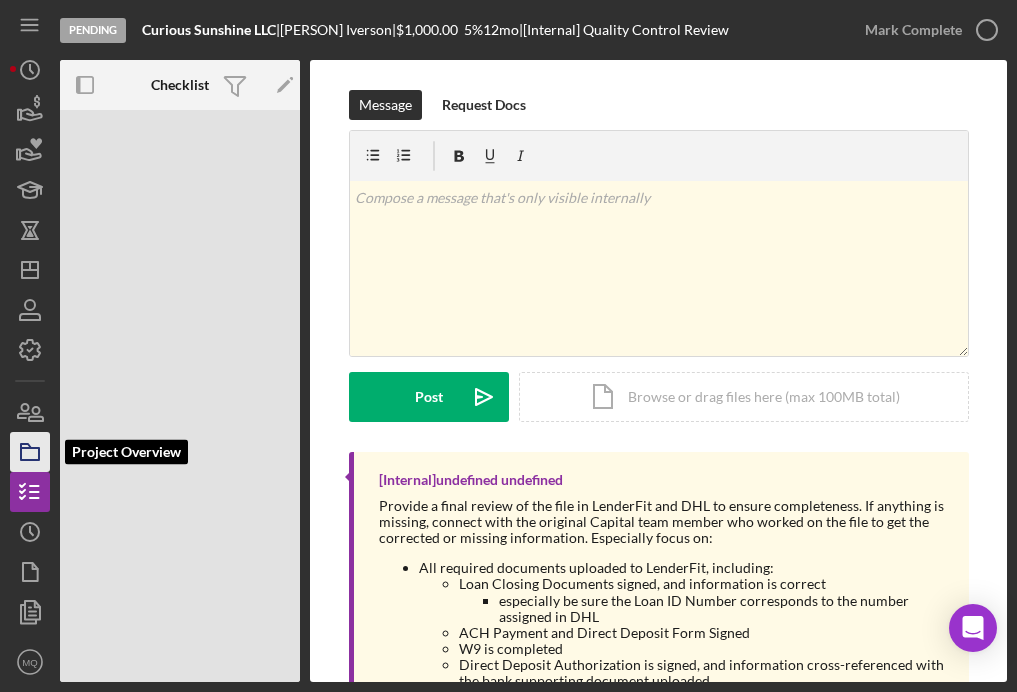 click 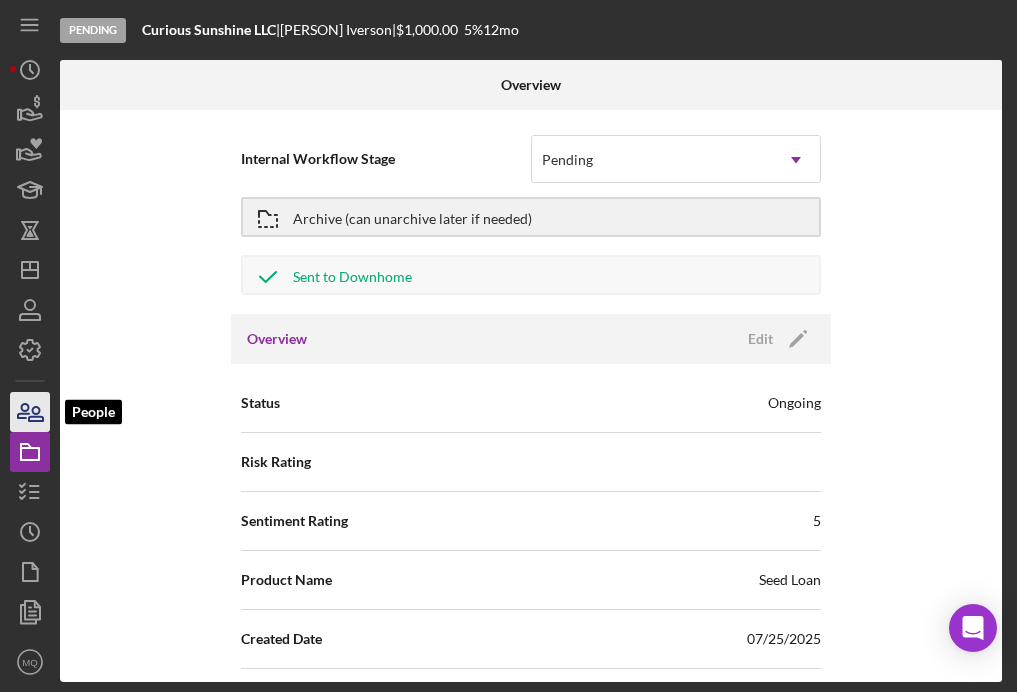 click 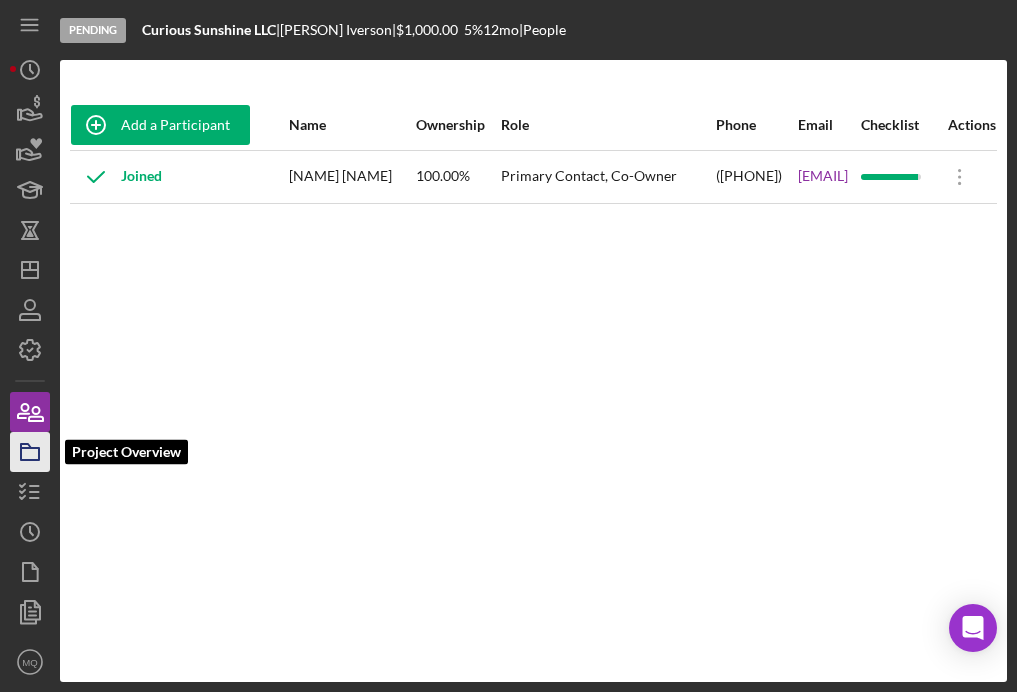 click 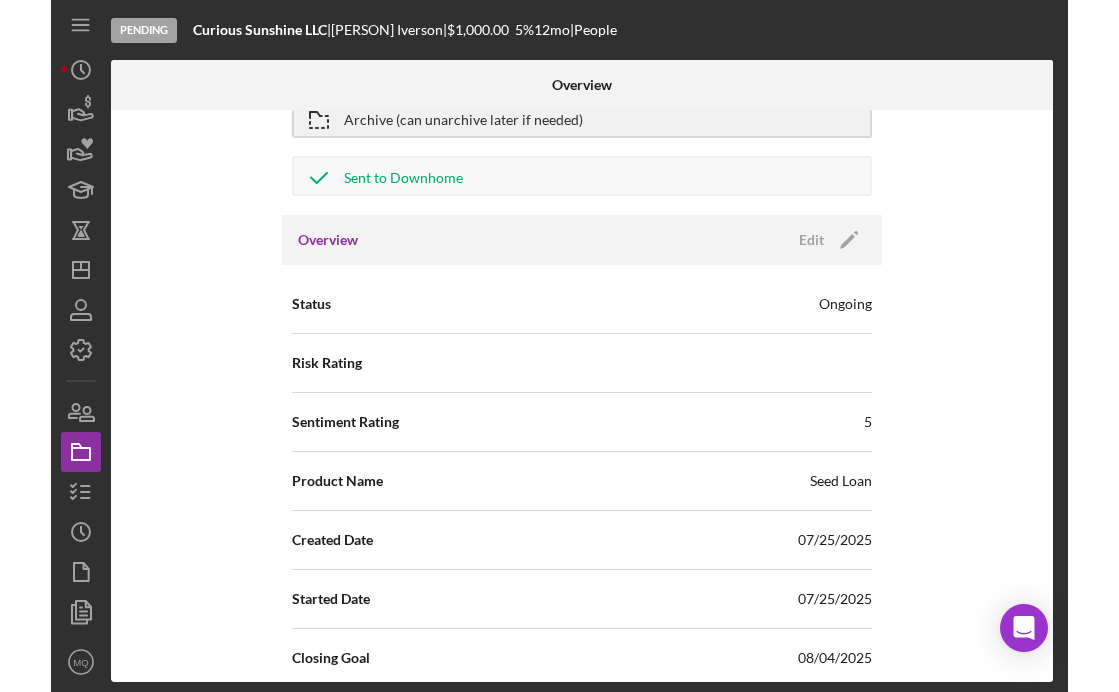 scroll, scrollTop: 0, scrollLeft: 0, axis: both 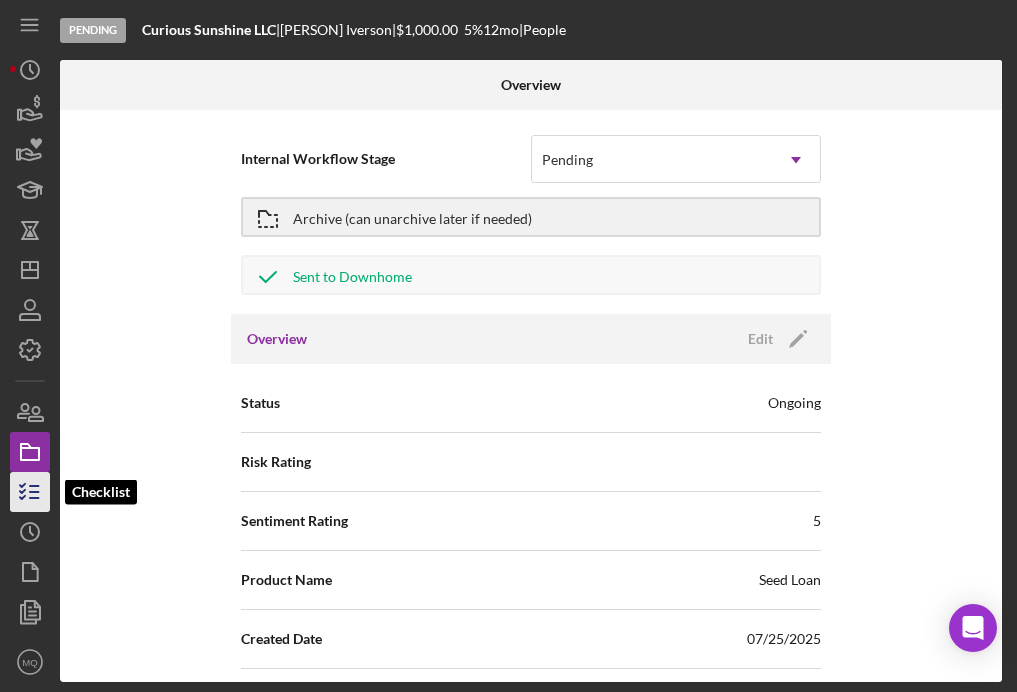 click 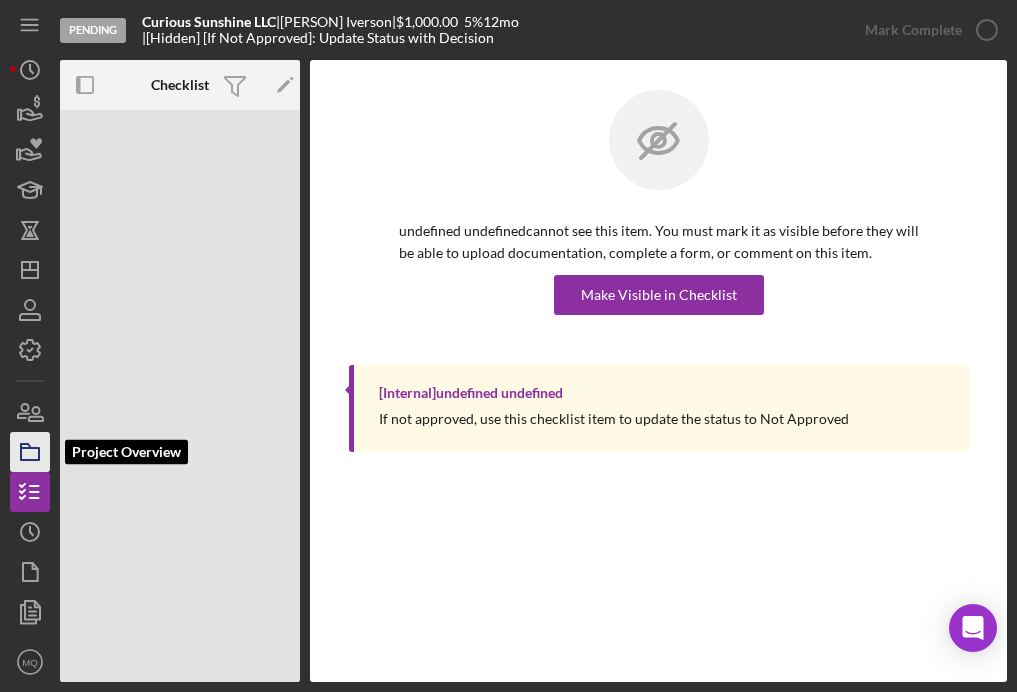 click 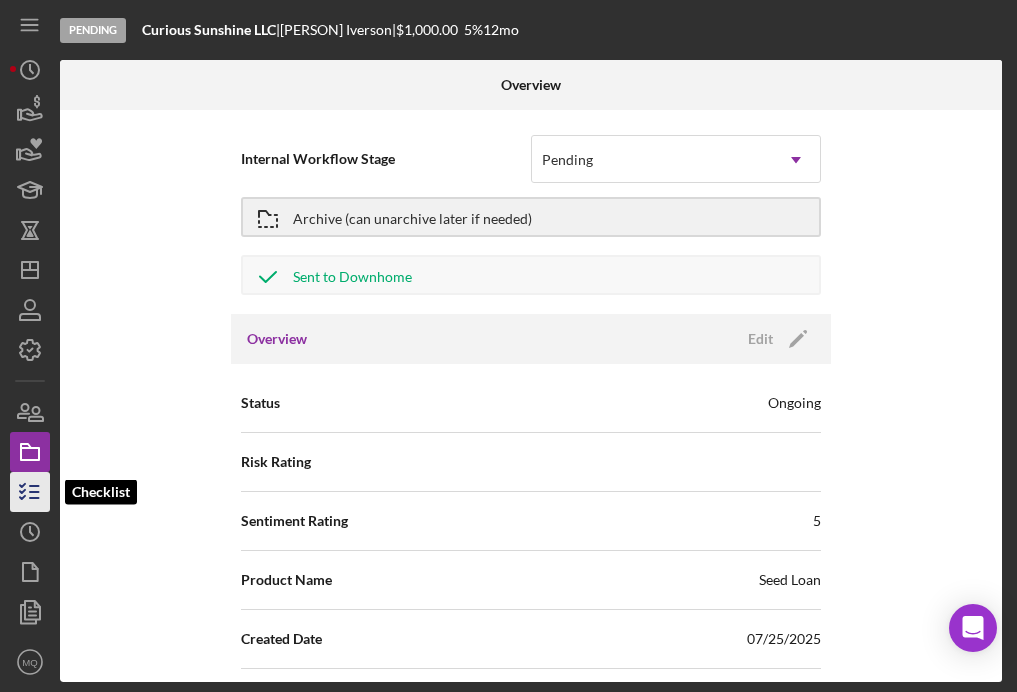 click 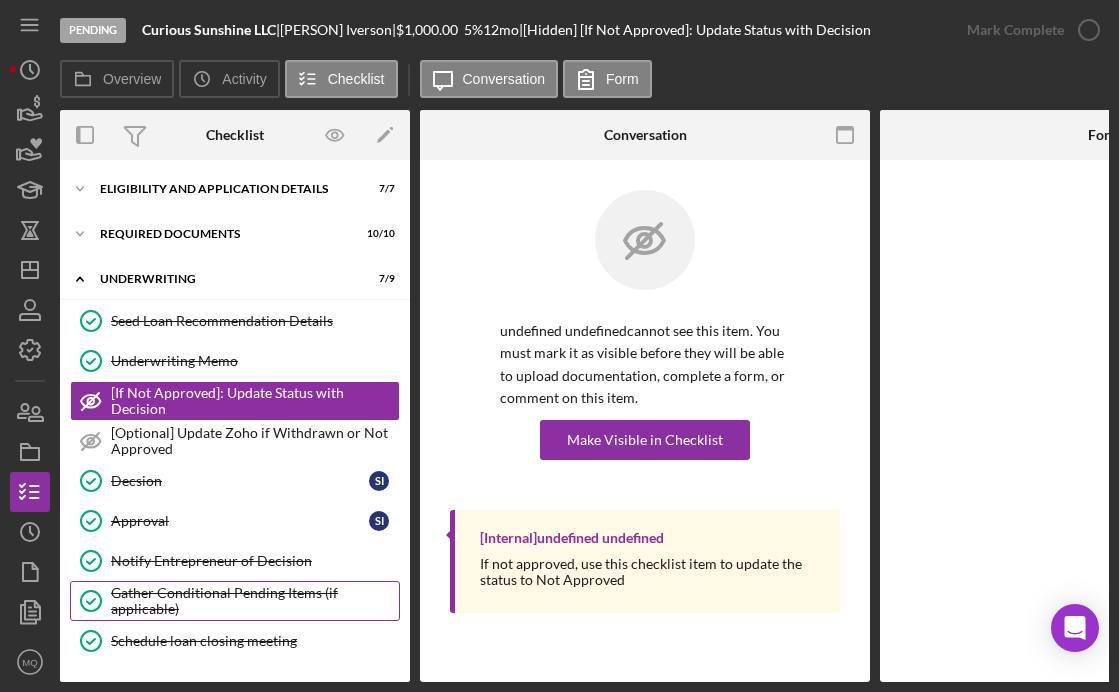 scroll, scrollTop: 140, scrollLeft: 0, axis: vertical 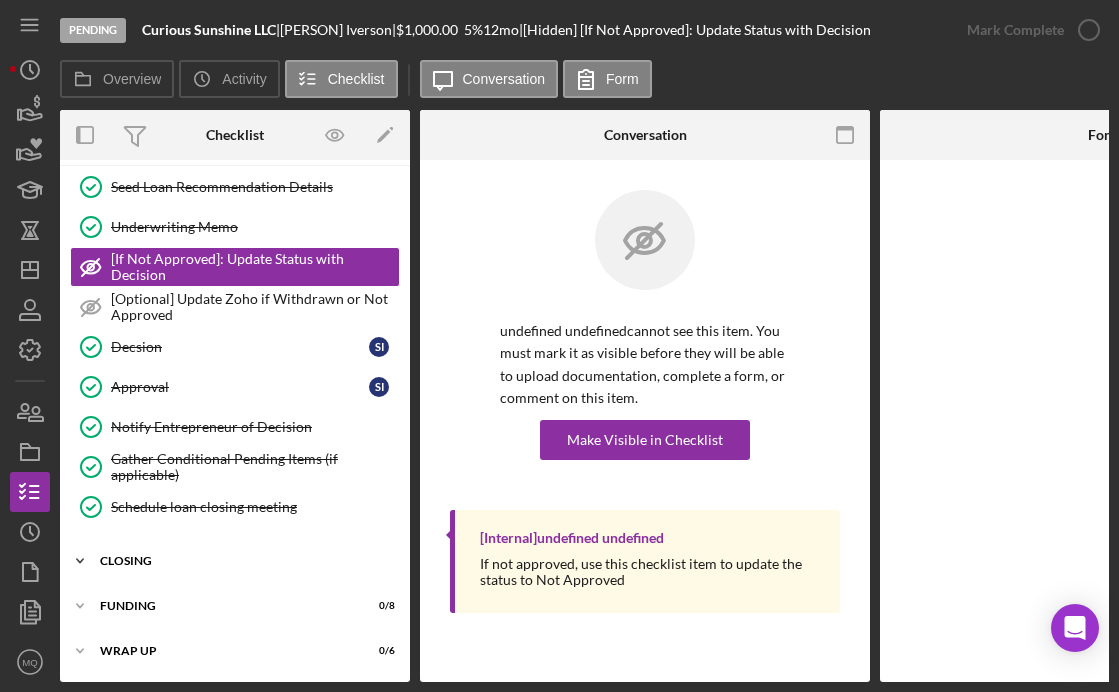 click on "Icon/Expander closing 14 / 14" at bounding box center [235, 561] 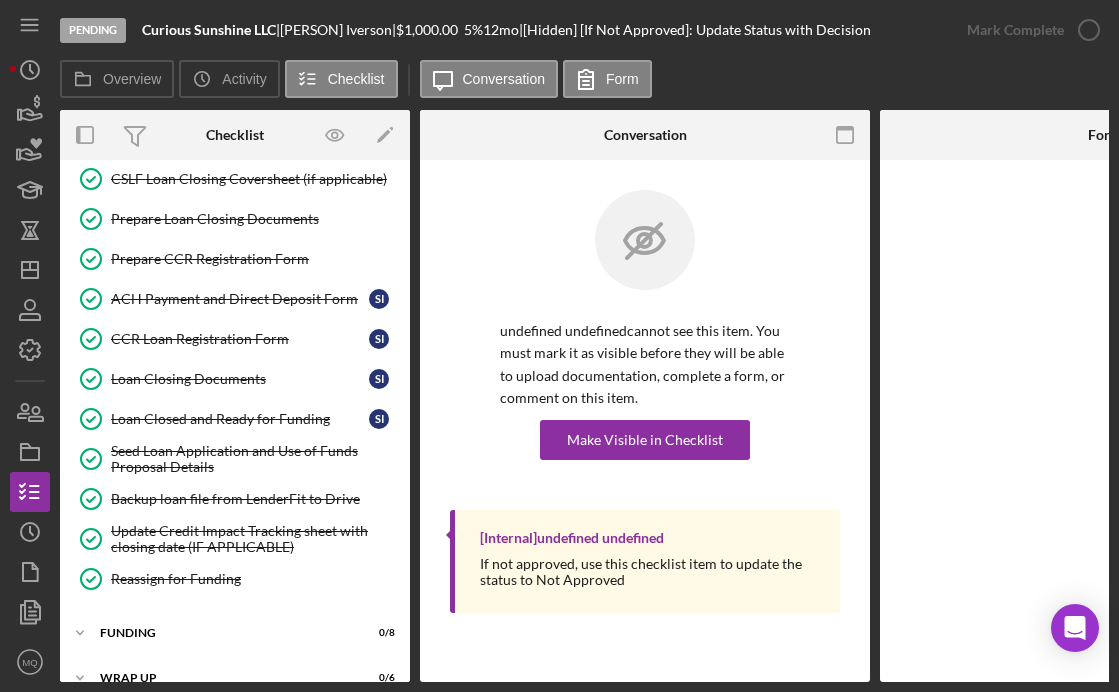 scroll, scrollTop: 711, scrollLeft: 0, axis: vertical 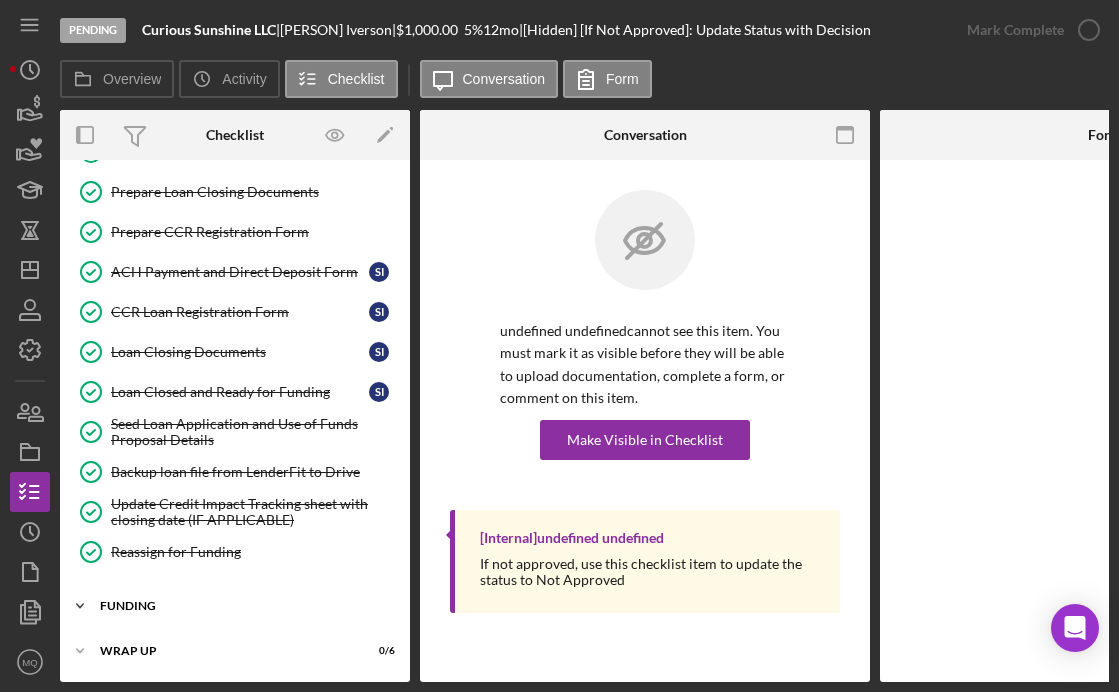click on "FUNDING" at bounding box center [242, 606] 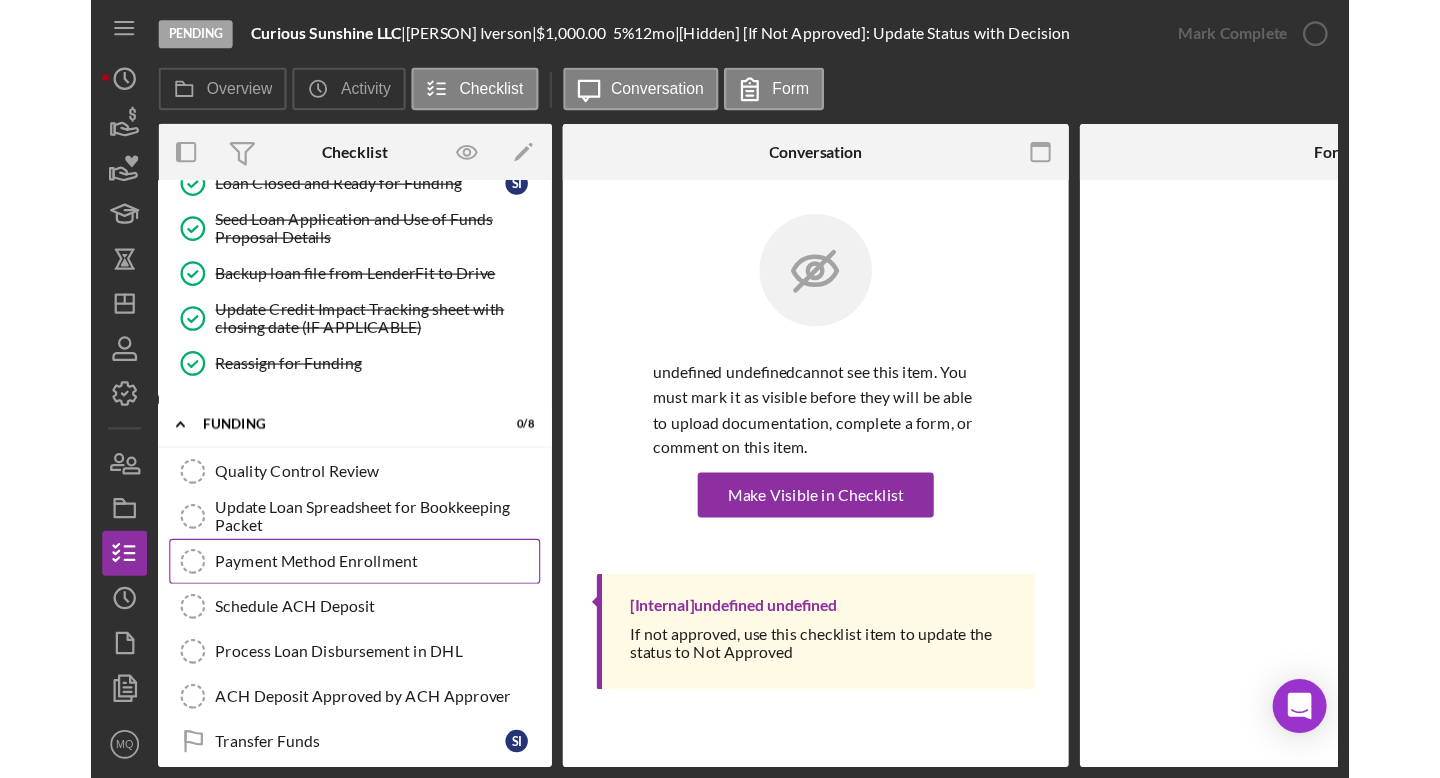 scroll, scrollTop: 938, scrollLeft: 0, axis: vertical 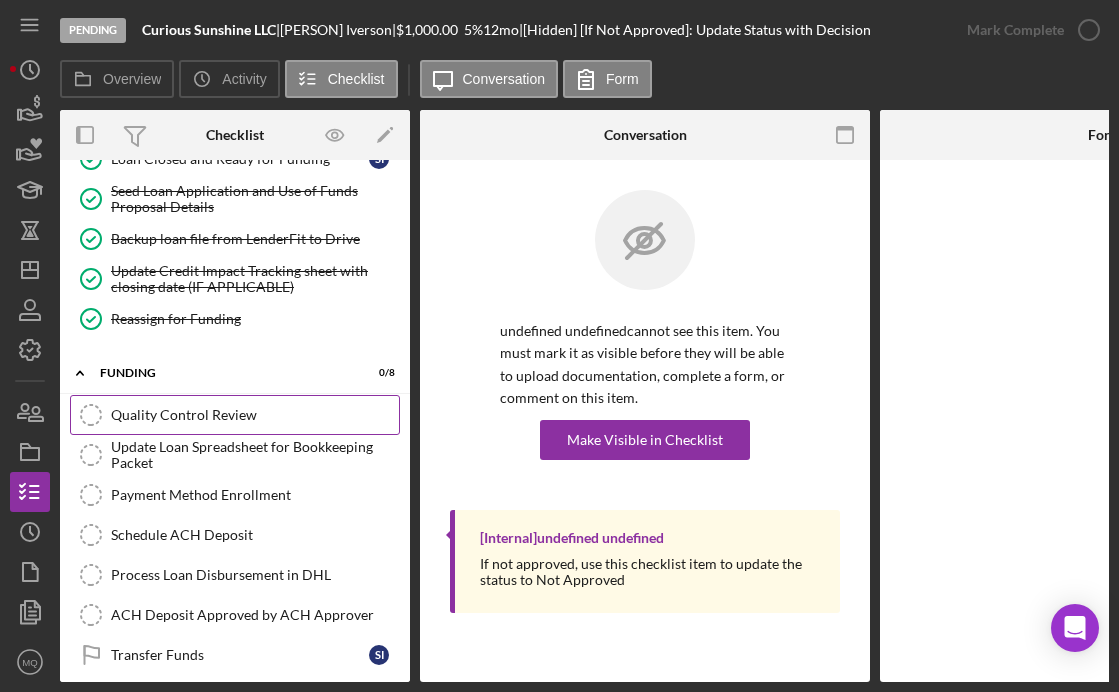 click on "Quality Control Review" at bounding box center (255, 415) 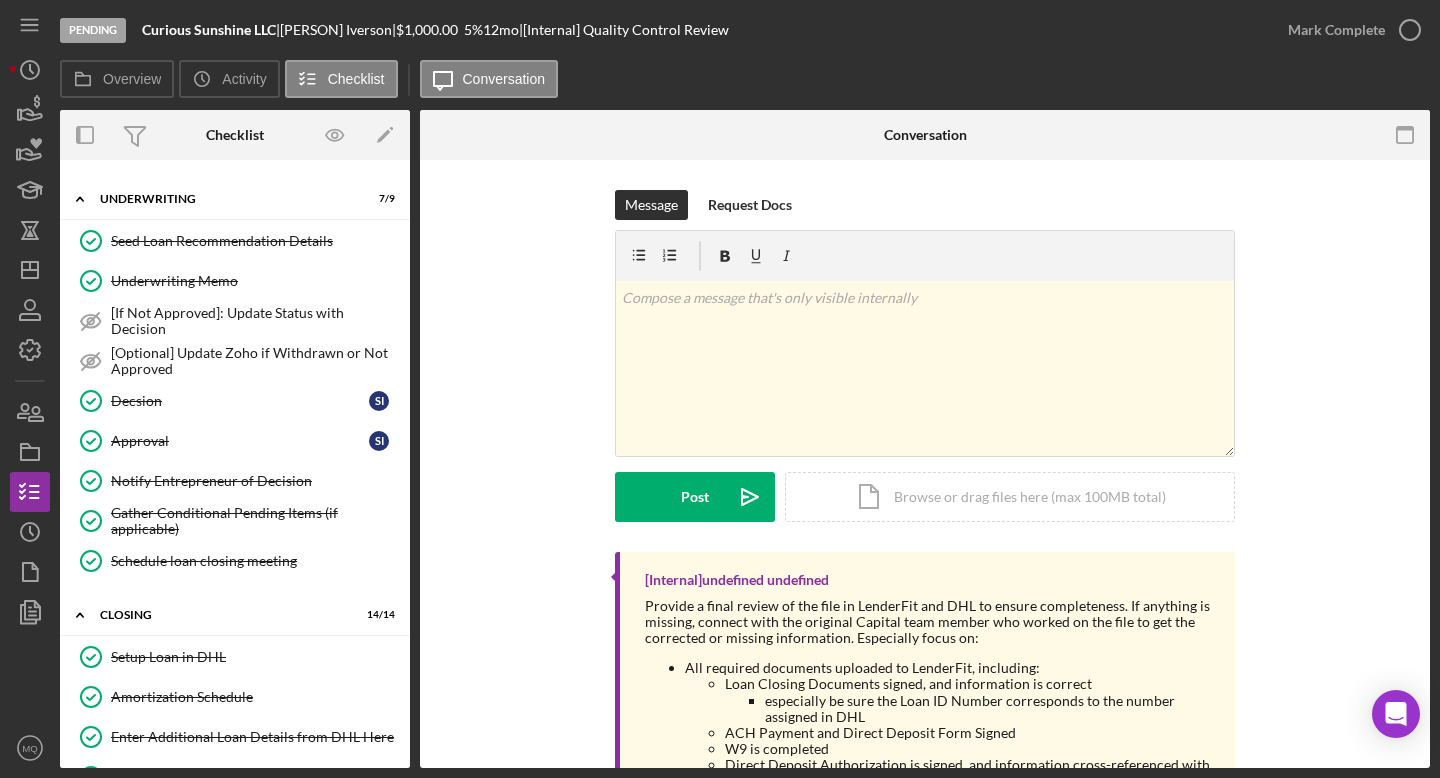 scroll, scrollTop: 0, scrollLeft: 0, axis: both 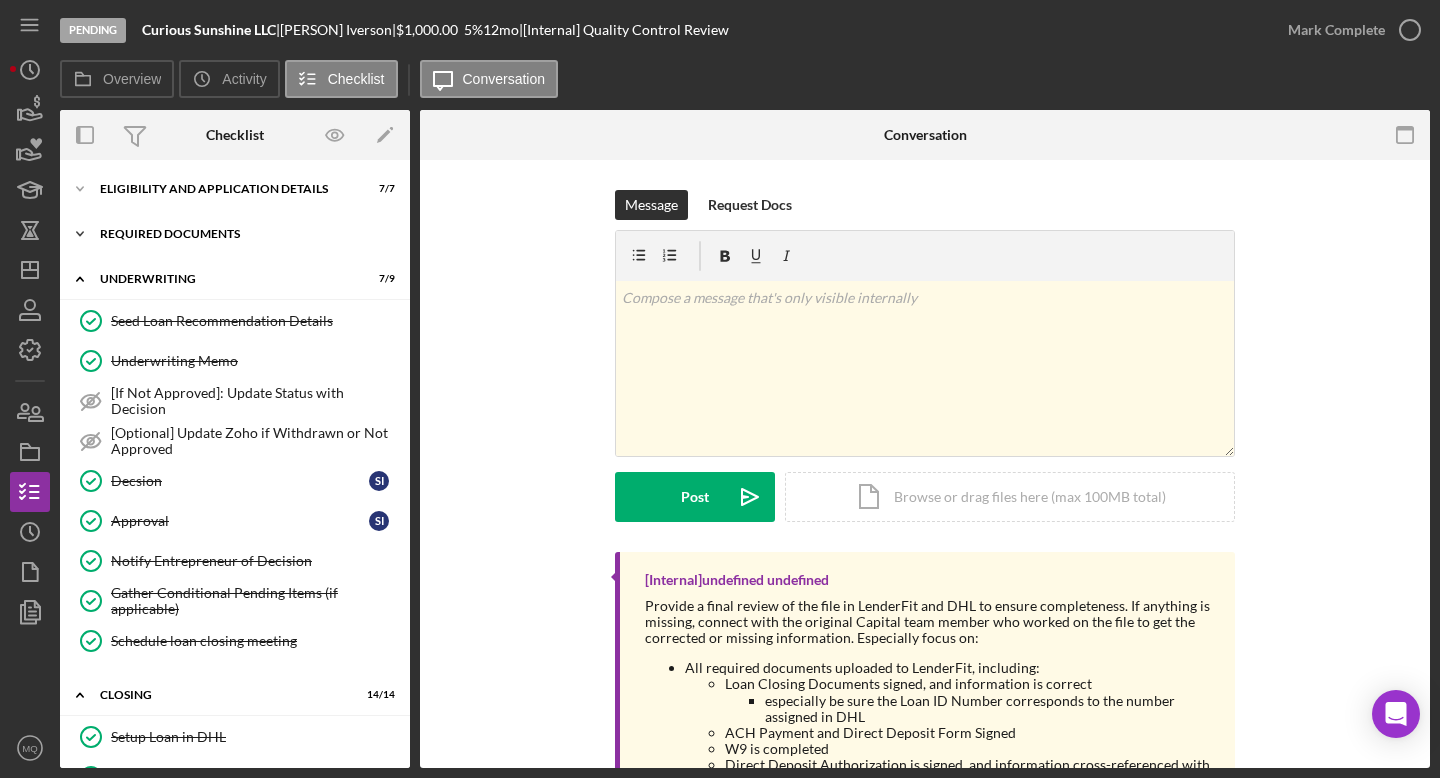 click on "Icon/Expander REQUIRED DOCUMENTS 10 / 10" at bounding box center (235, 234) 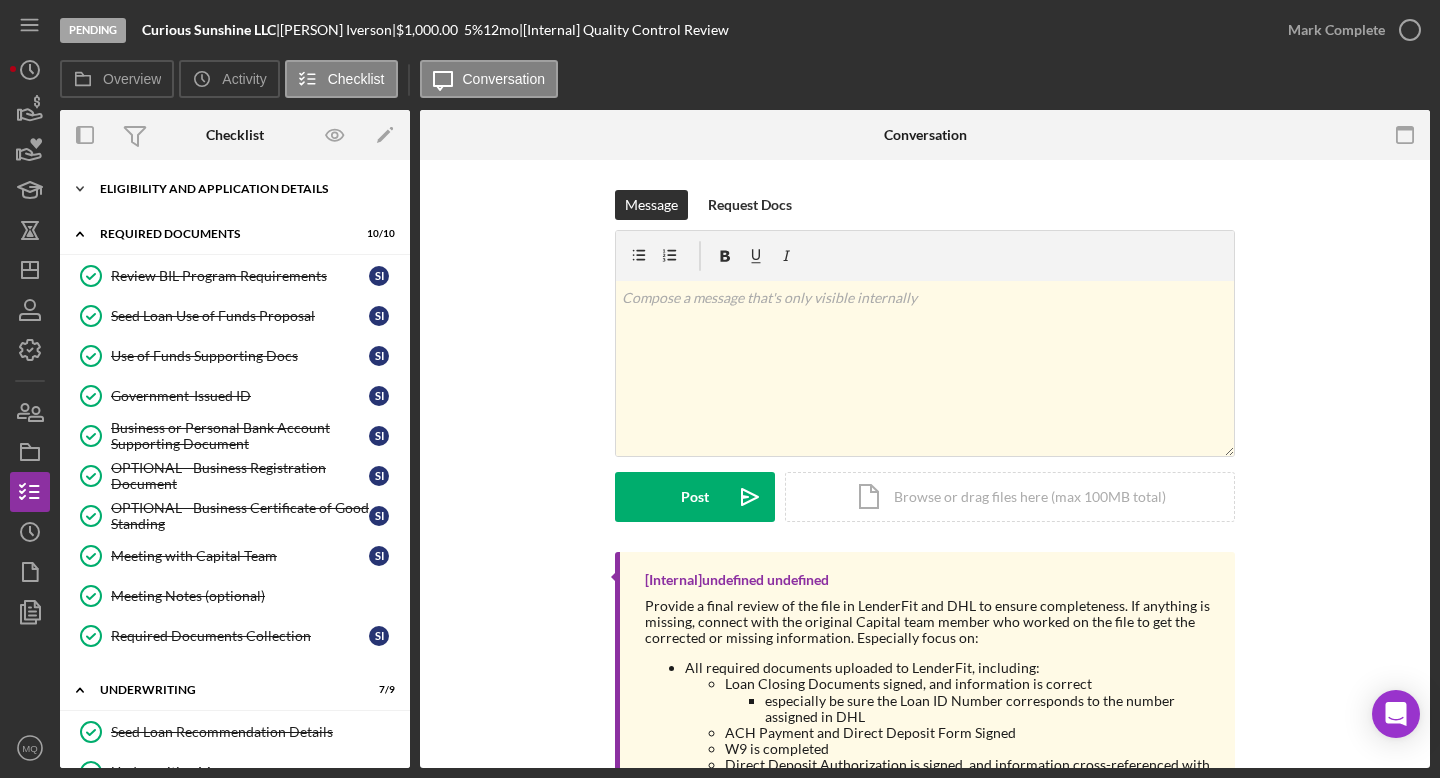 click on "Eligibility and Application Details" at bounding box center (242, 189) 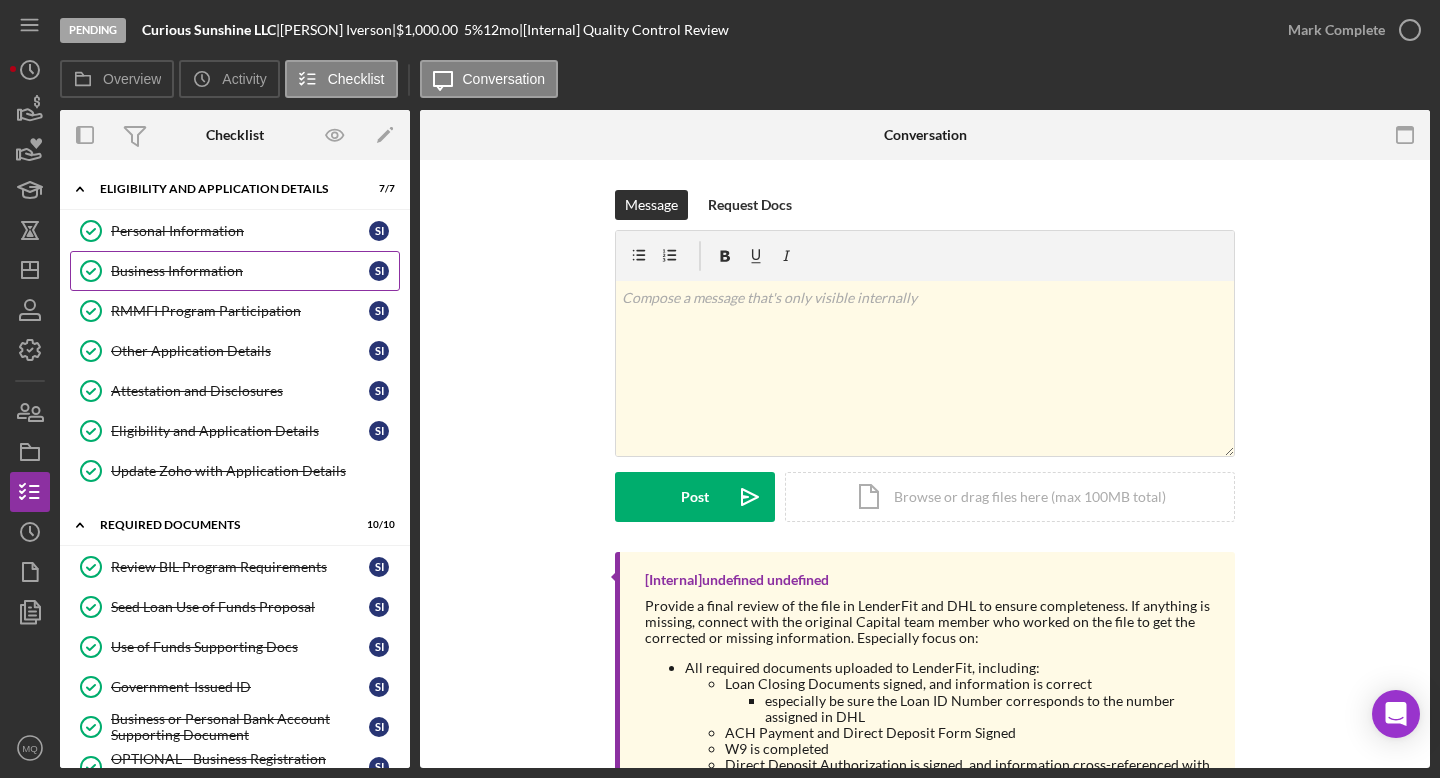 click on "Business Information" at bounding box center (240, 271) 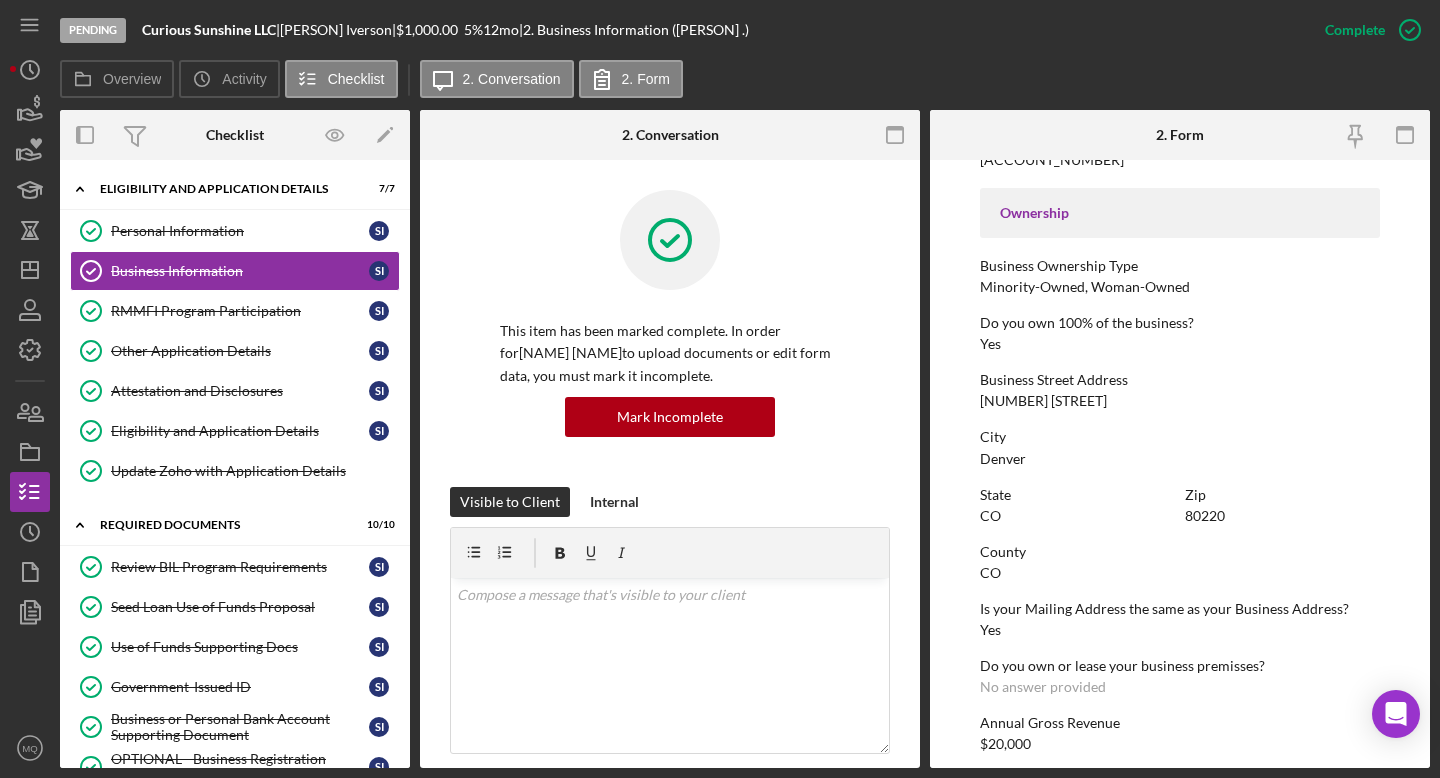 scroll, scrollTop: 900, scrollLeft: 0, axis: vertical 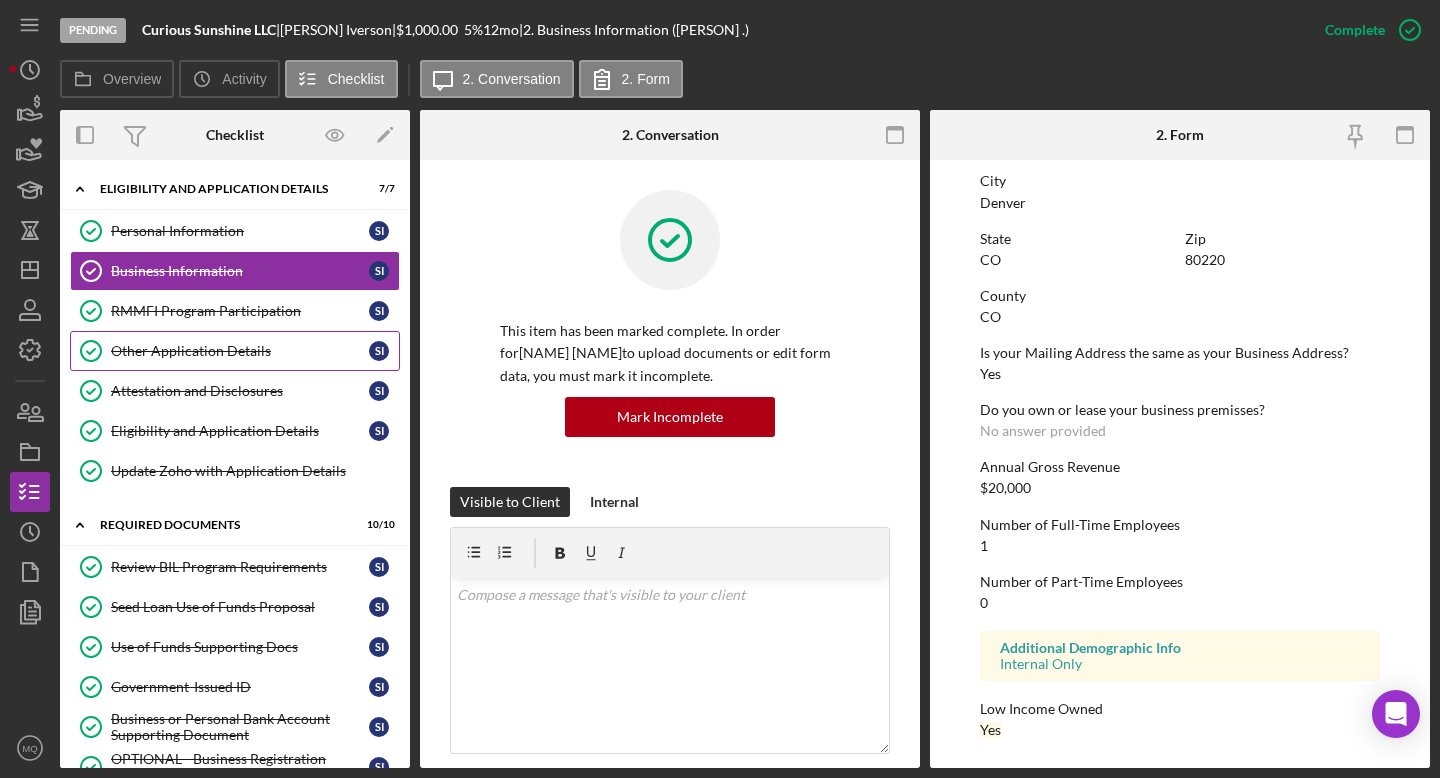 click on "Other Application Details Other Application Details S I" at bounding box center [235, 351] 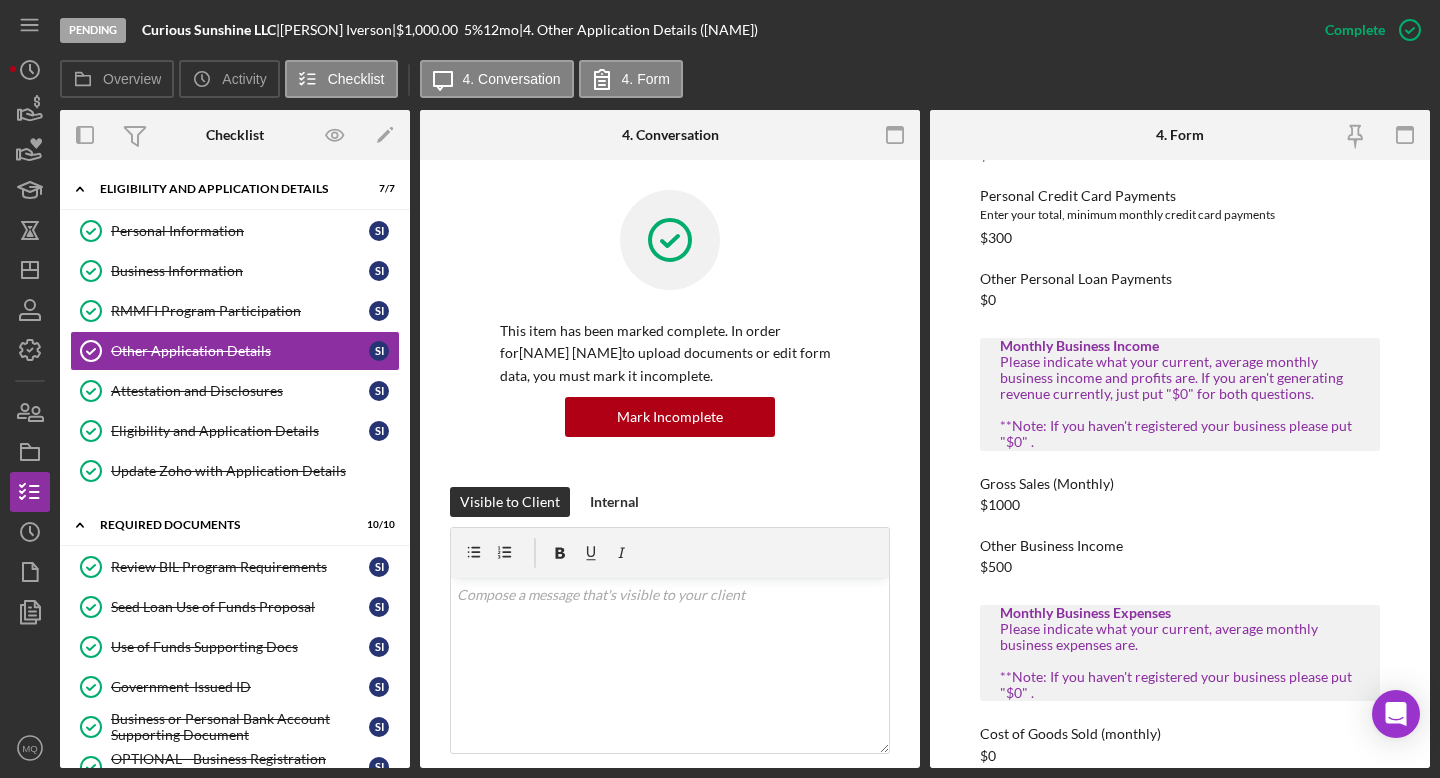 scroll, scrollTop: 2324, scrollLeft: 0, axis: vertical 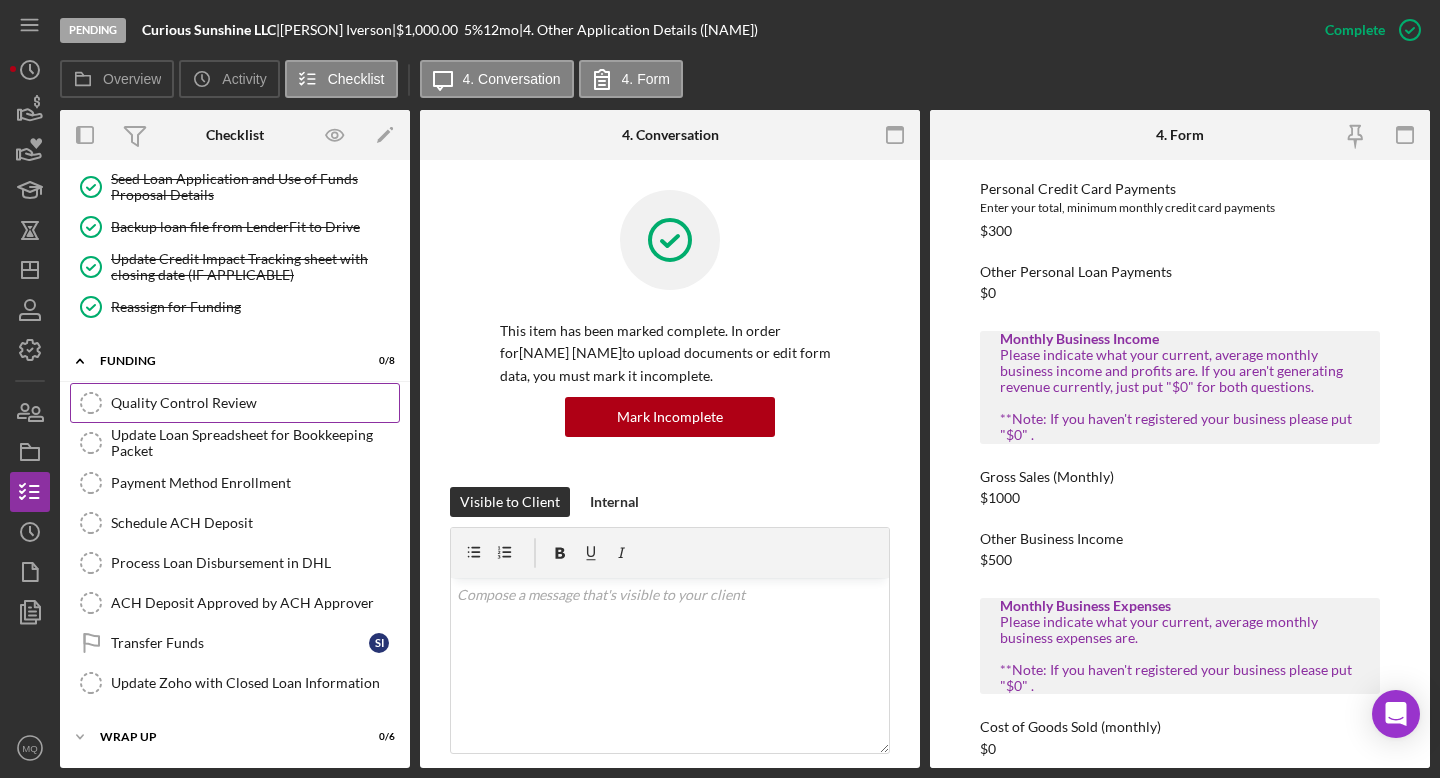 click on "Quality Control Review" at bounding box center [255, 403] 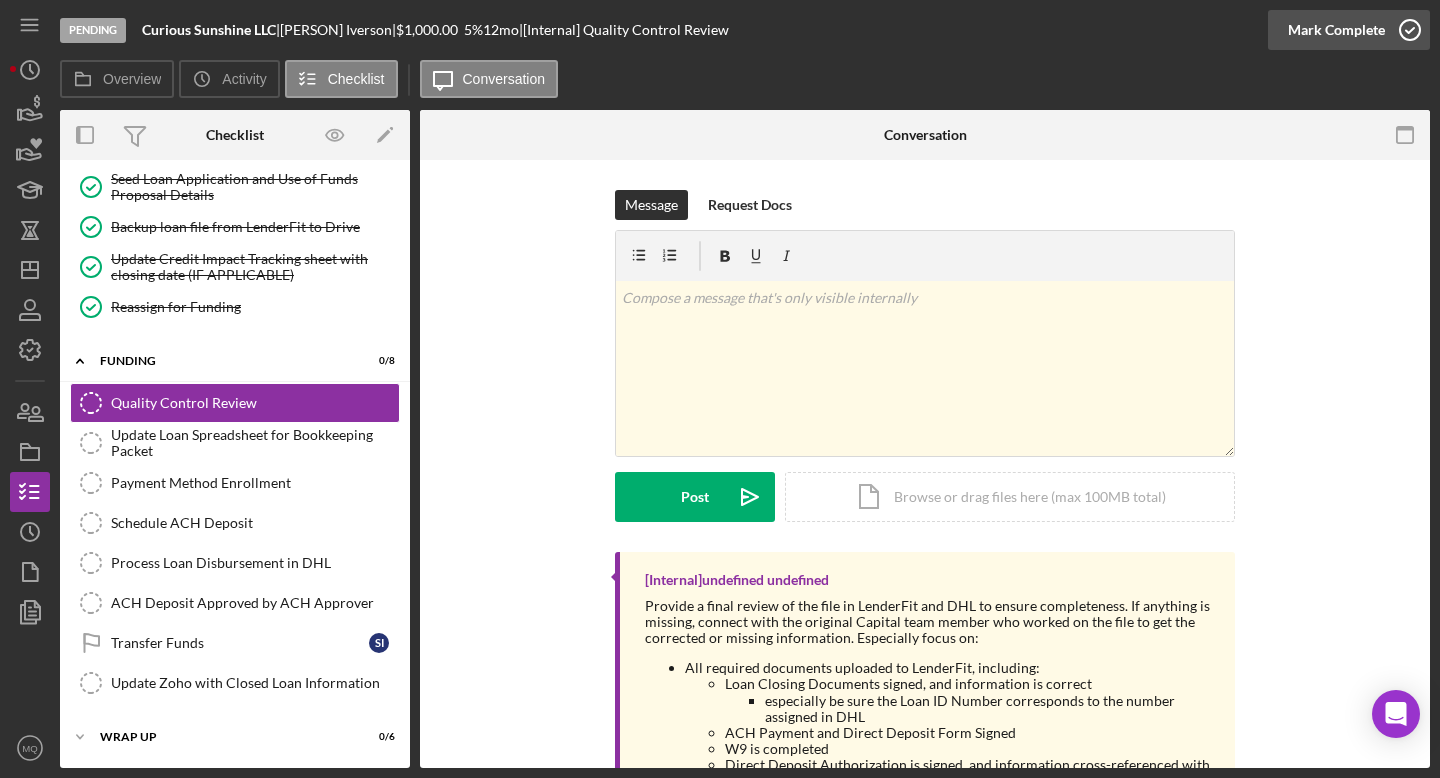 click on "Mark Complete" at bounding box center [1349, 30] 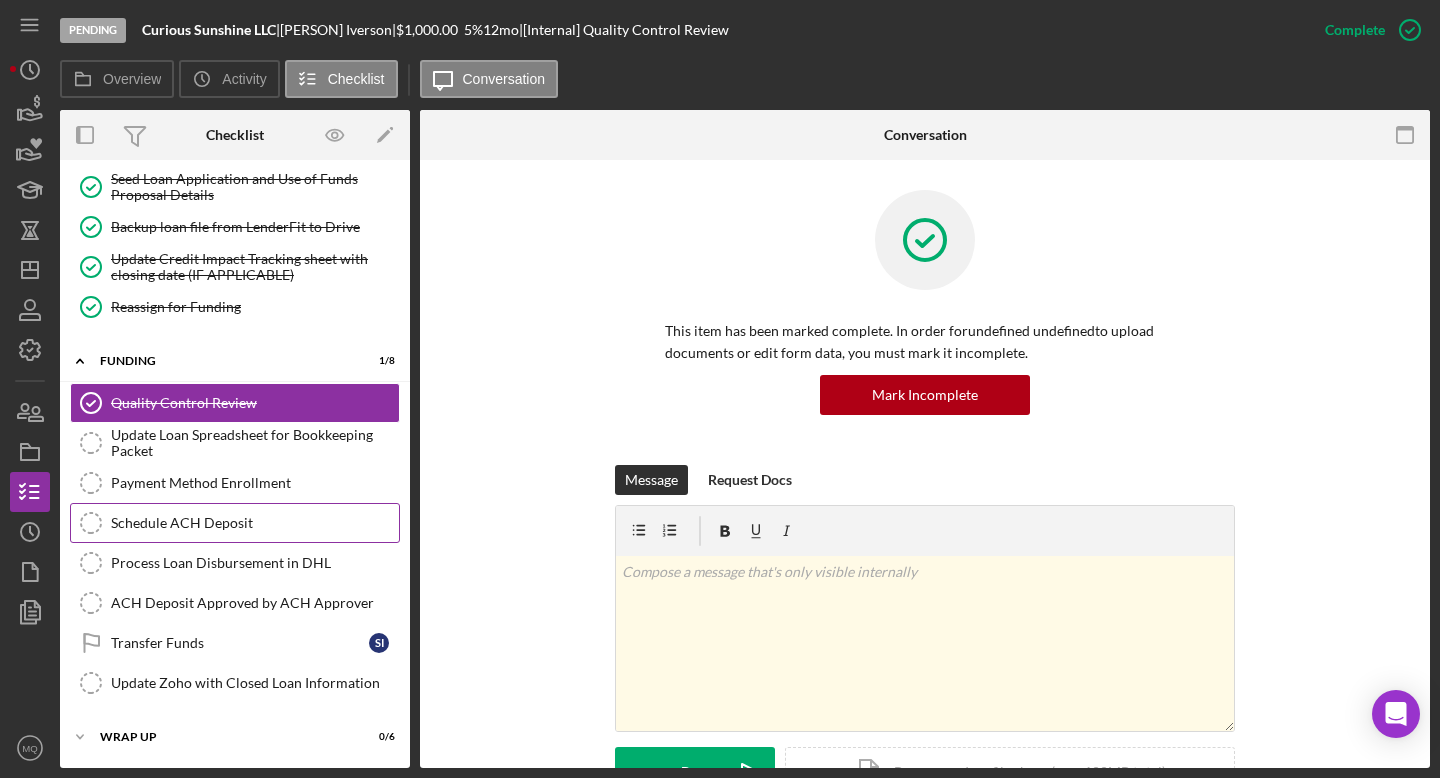 click on "Schedule ACH Deposit Schedule ACH Deposit" at bounding box center [235, 523] 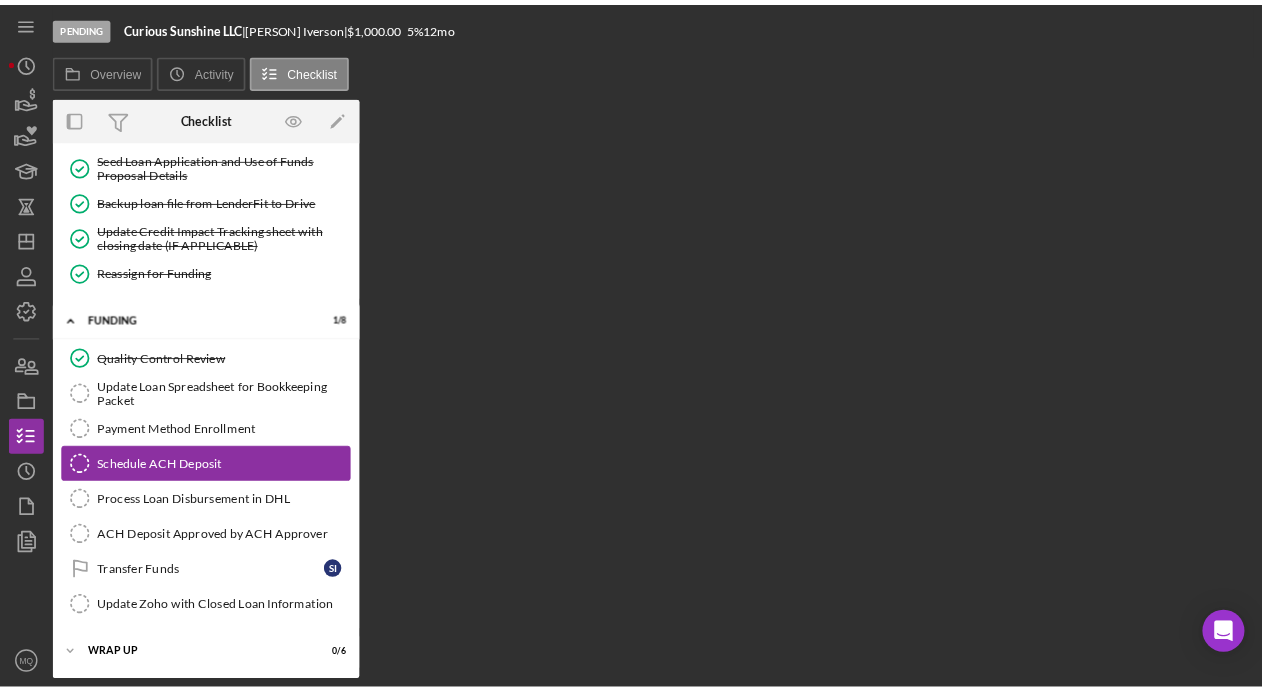 scroll, scrollTop: 1652, scrollLeft: 0, axis: vertical 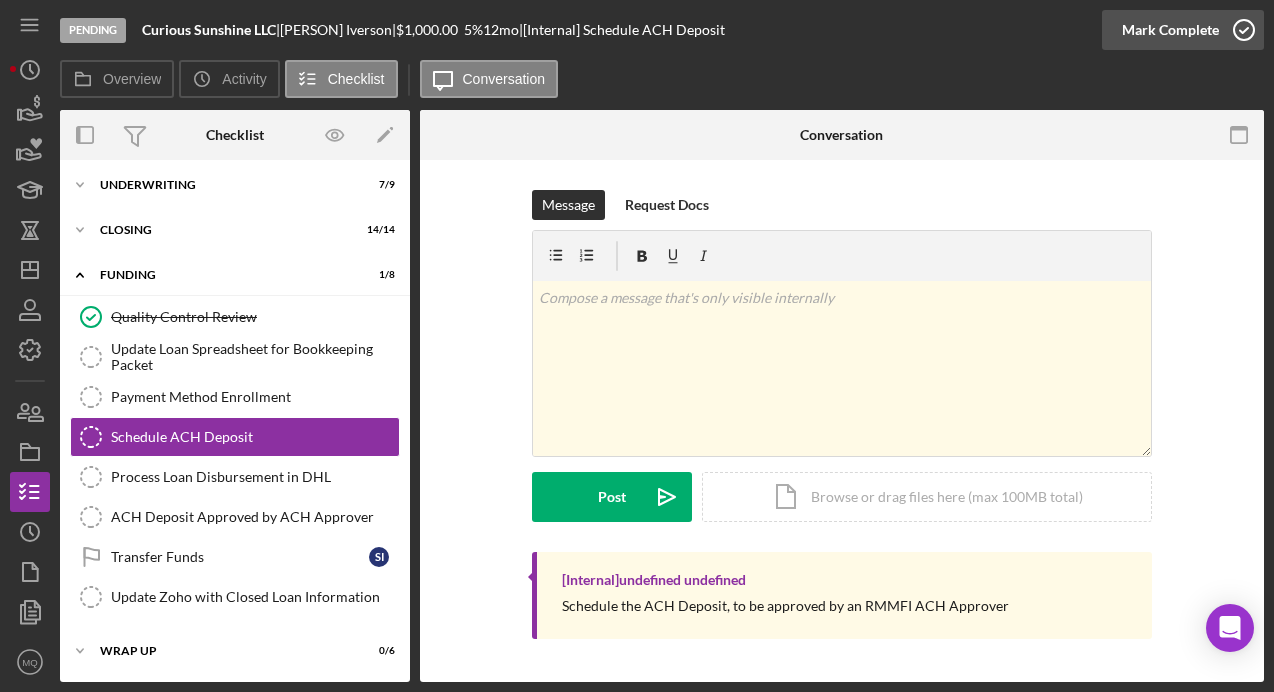 click 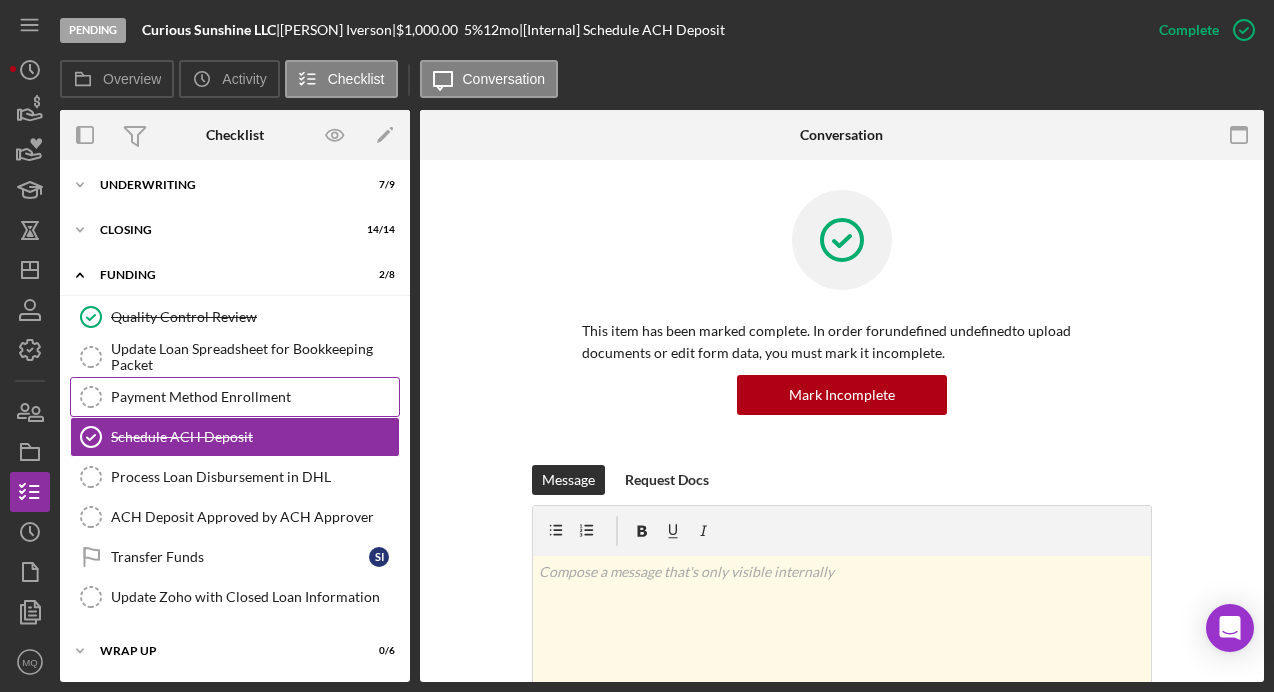 click on "Payment Method Enrollment" at bounding box center (255, 397) 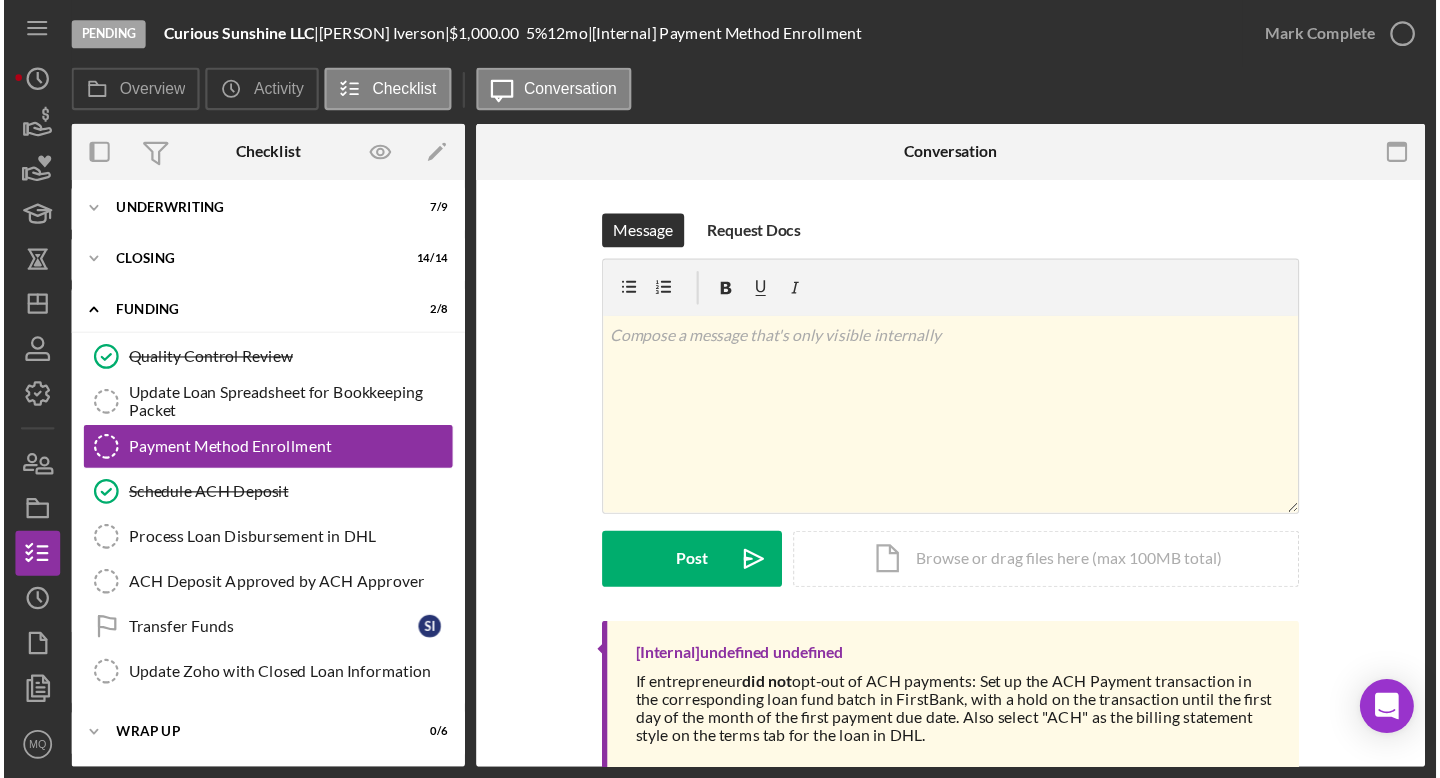 scroll, scrollTop: 94, scrollLeft: 0, axis: vertical 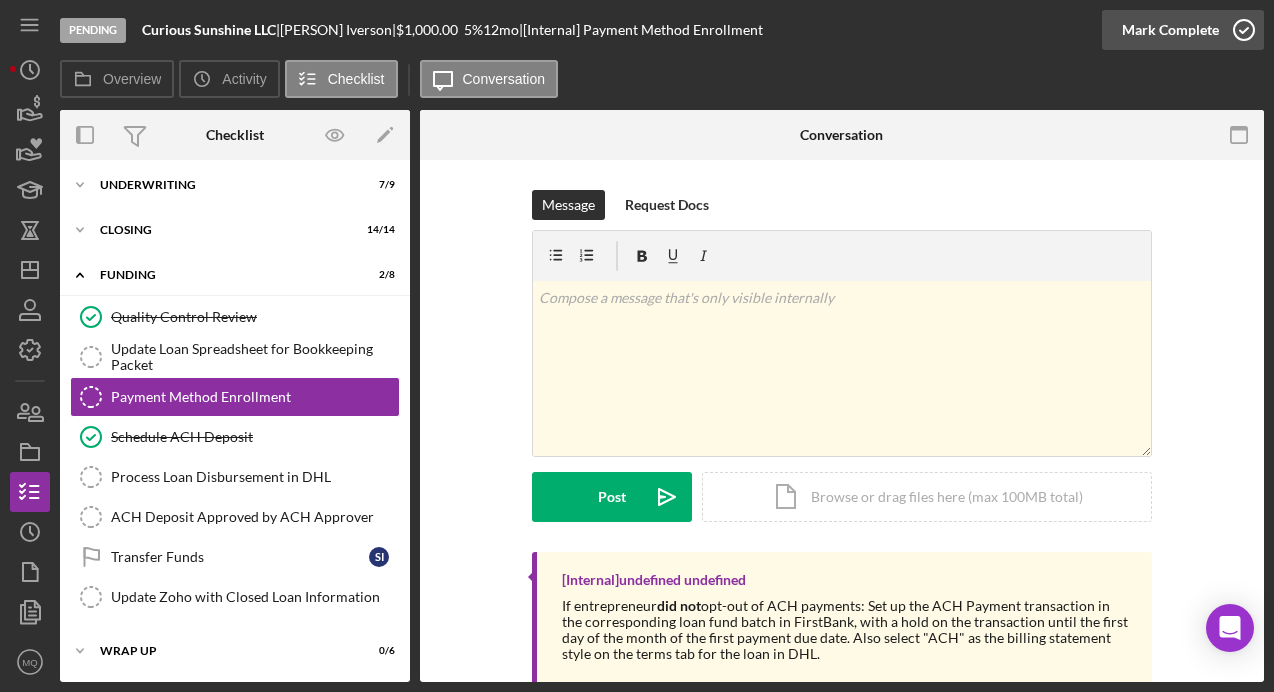 click 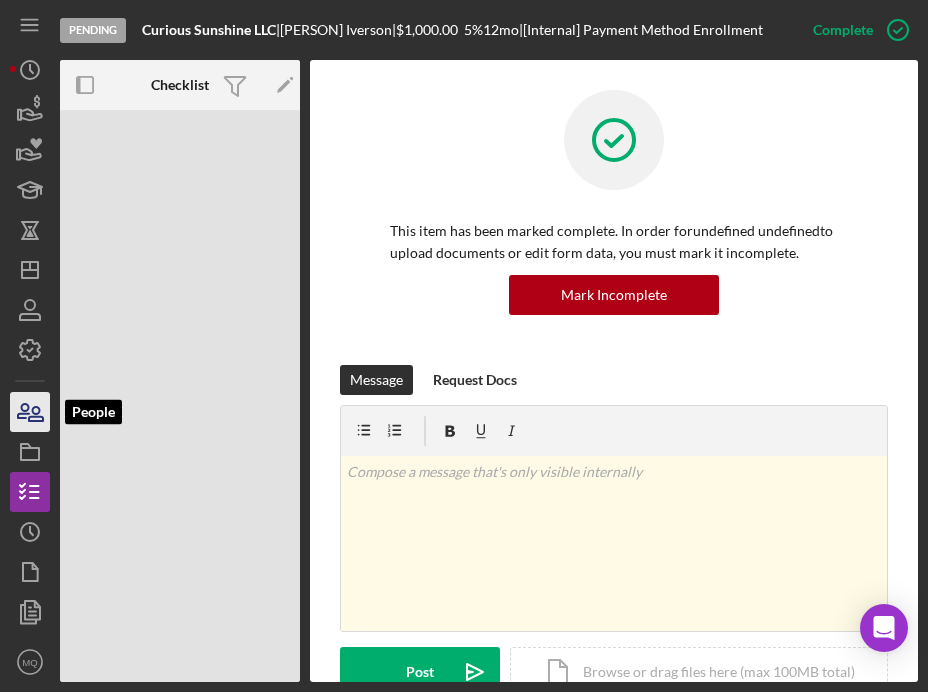 click 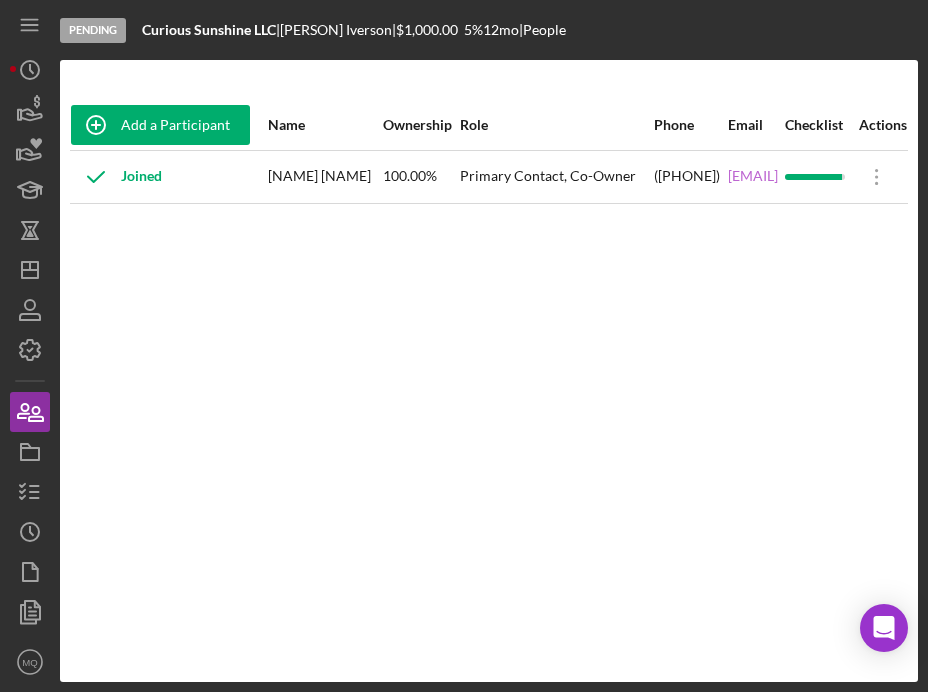 click on "[EMAIL]" at bounding box center (755, 177) 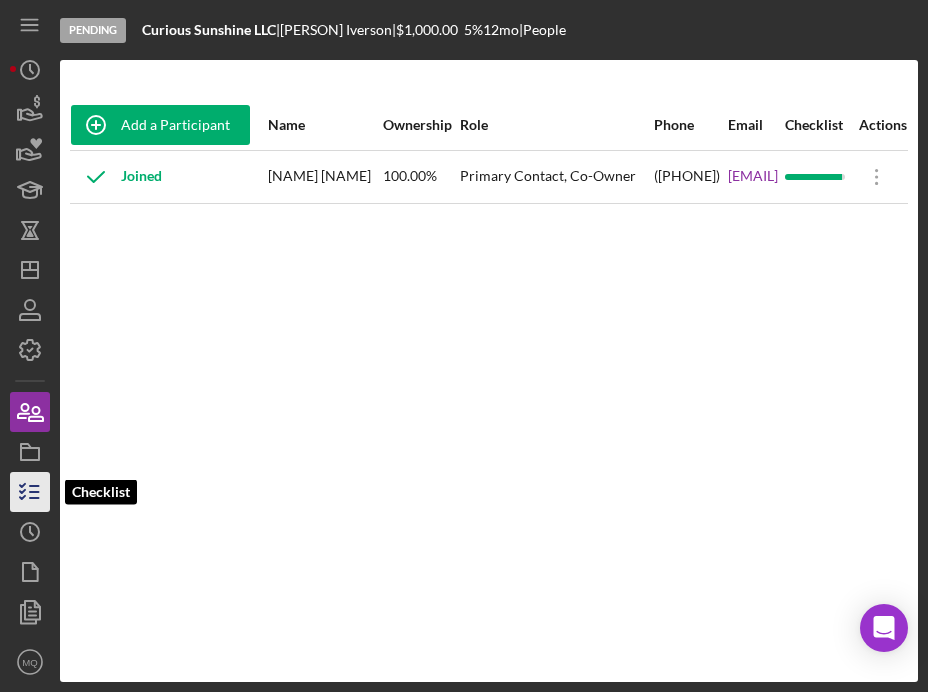 click 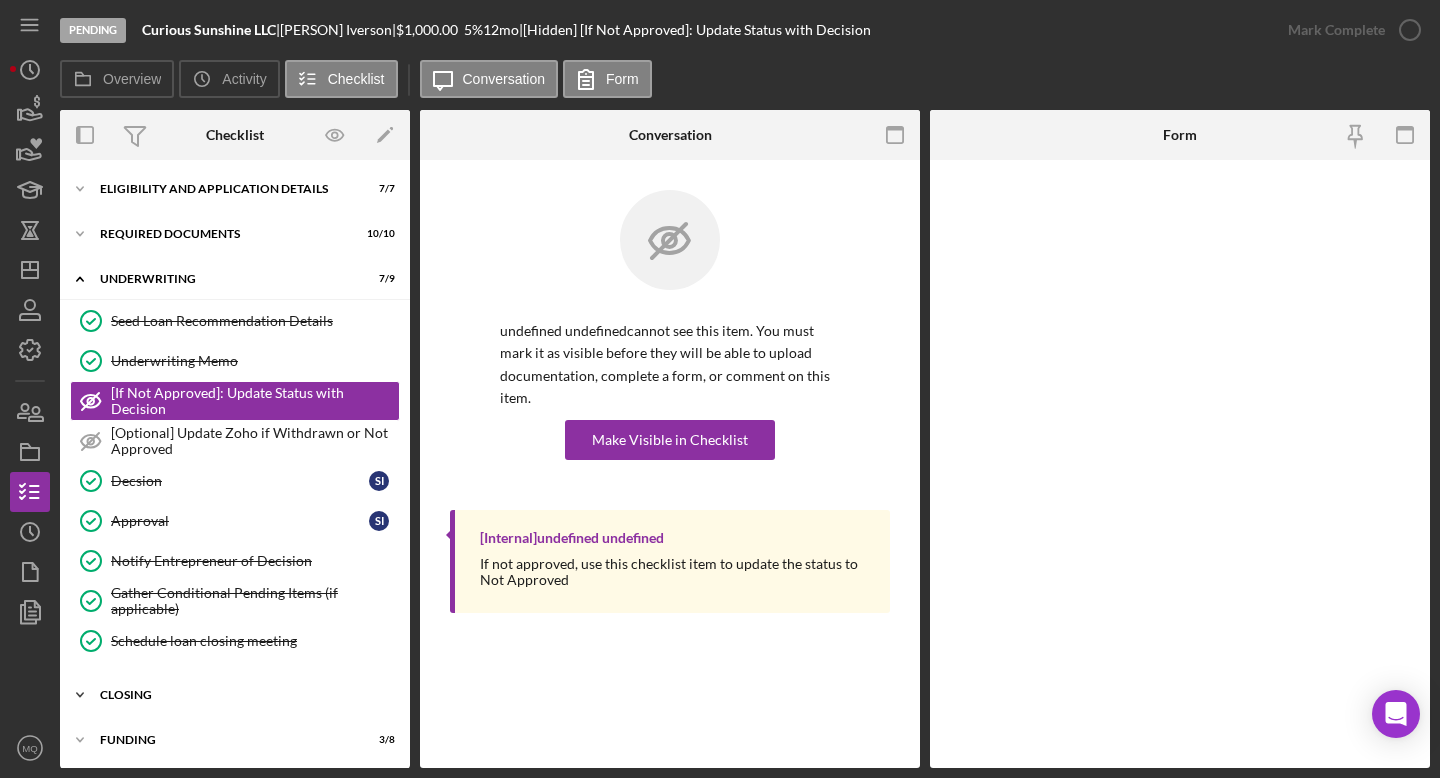 click on "closing" at bounding box center [242, 695] 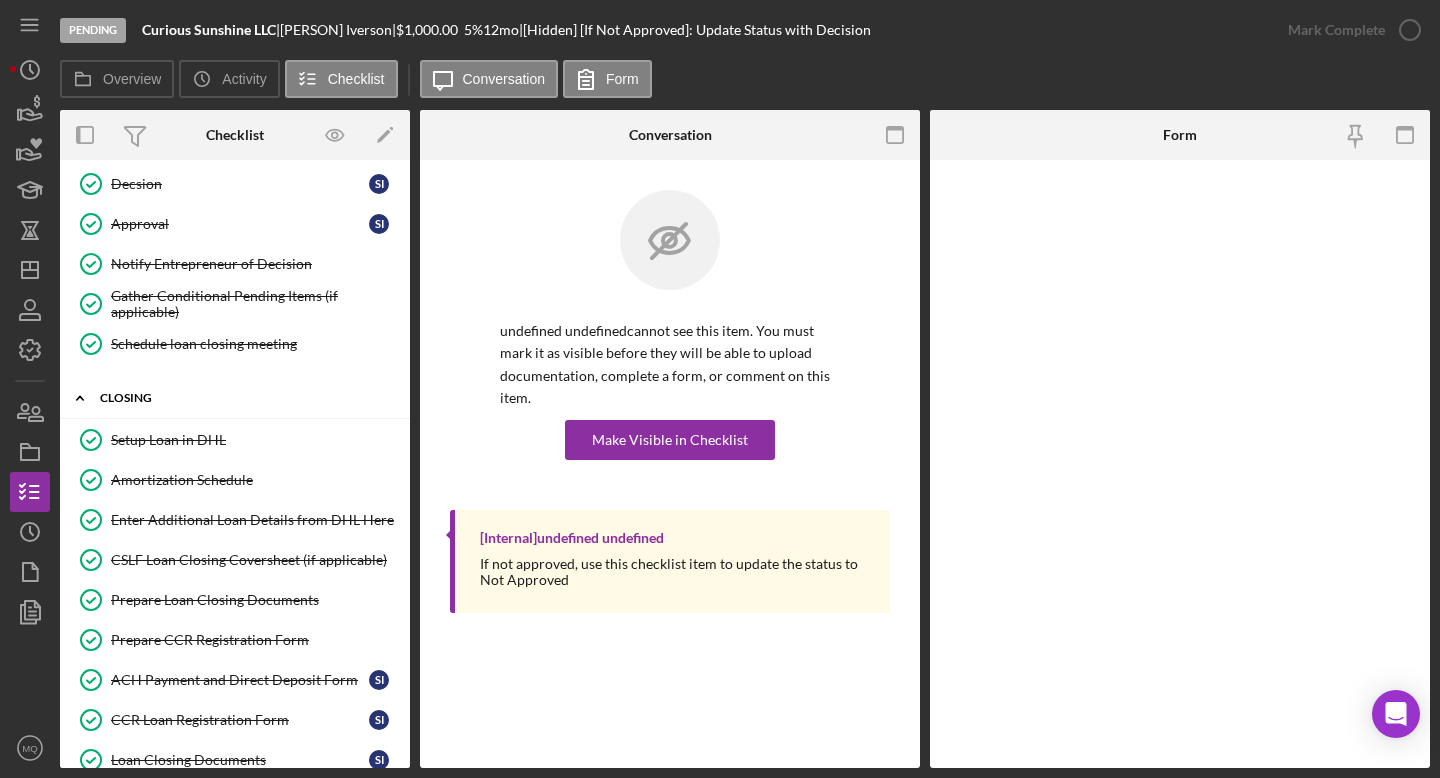 scroll, scrollTop: 619, scrollLeft: 0, axis: vertical 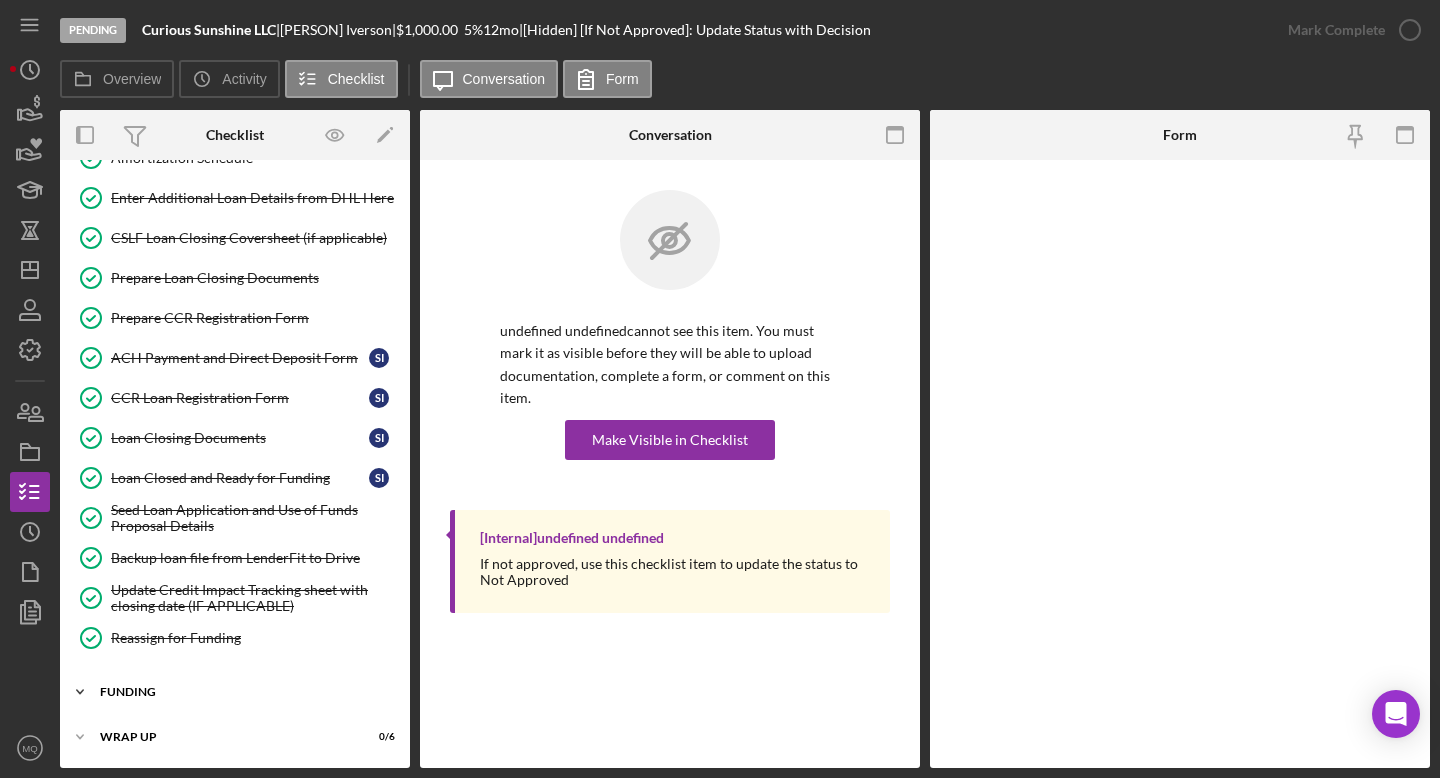 click on "FUNDING" at bounding box center (242, 692) 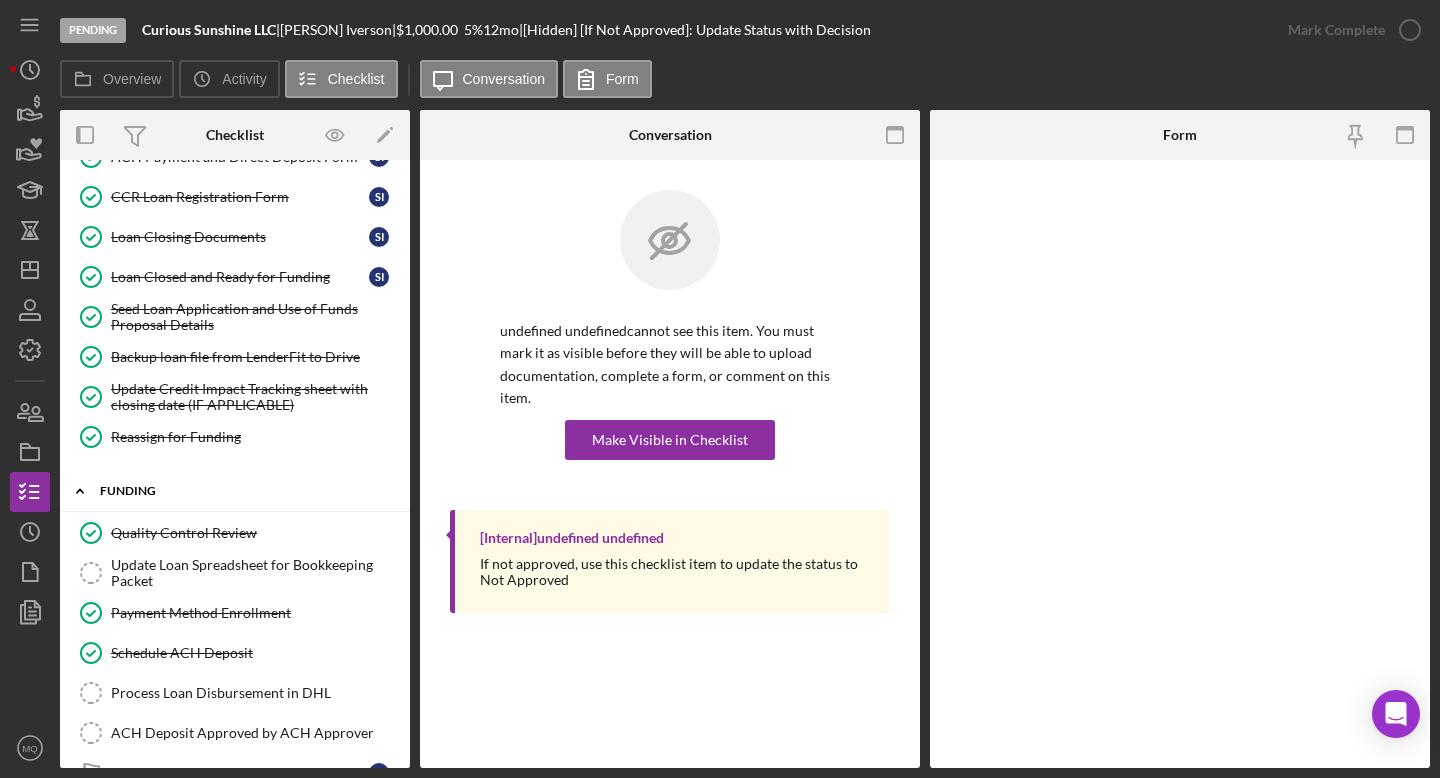 scroll, scrollTop: 950, scrollLeft: 0, axis: vertical 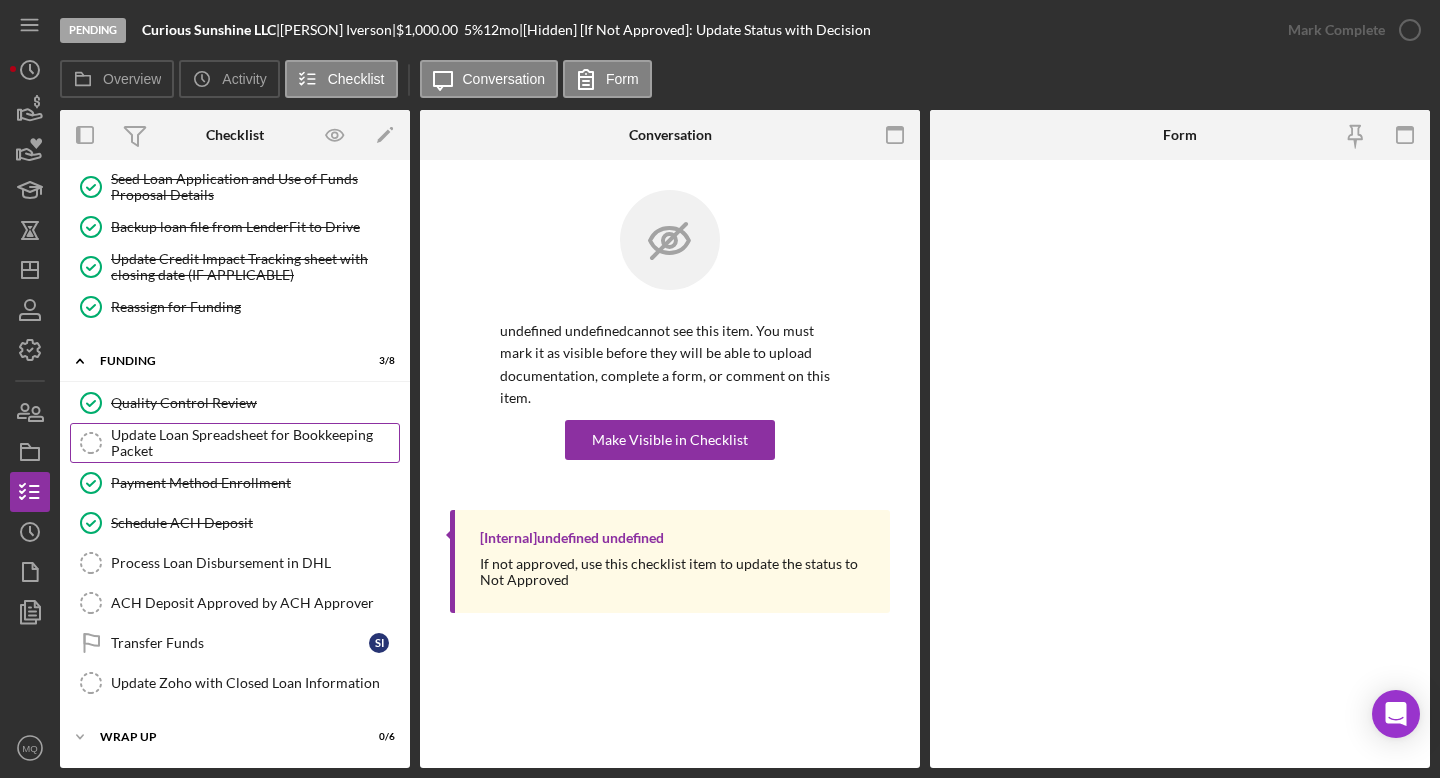click on "Update Loan Spreadsheet for Bookkeeping Packet" at bounding box center (255, 443) 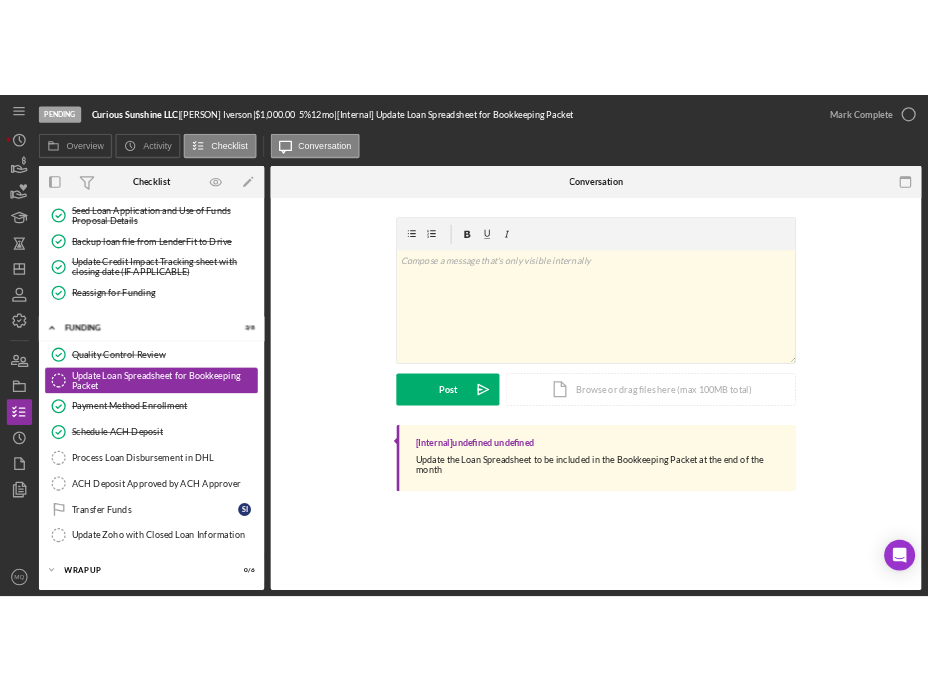 scroll, scrollTop: 950, scrollLeft: 0, axis: vertical 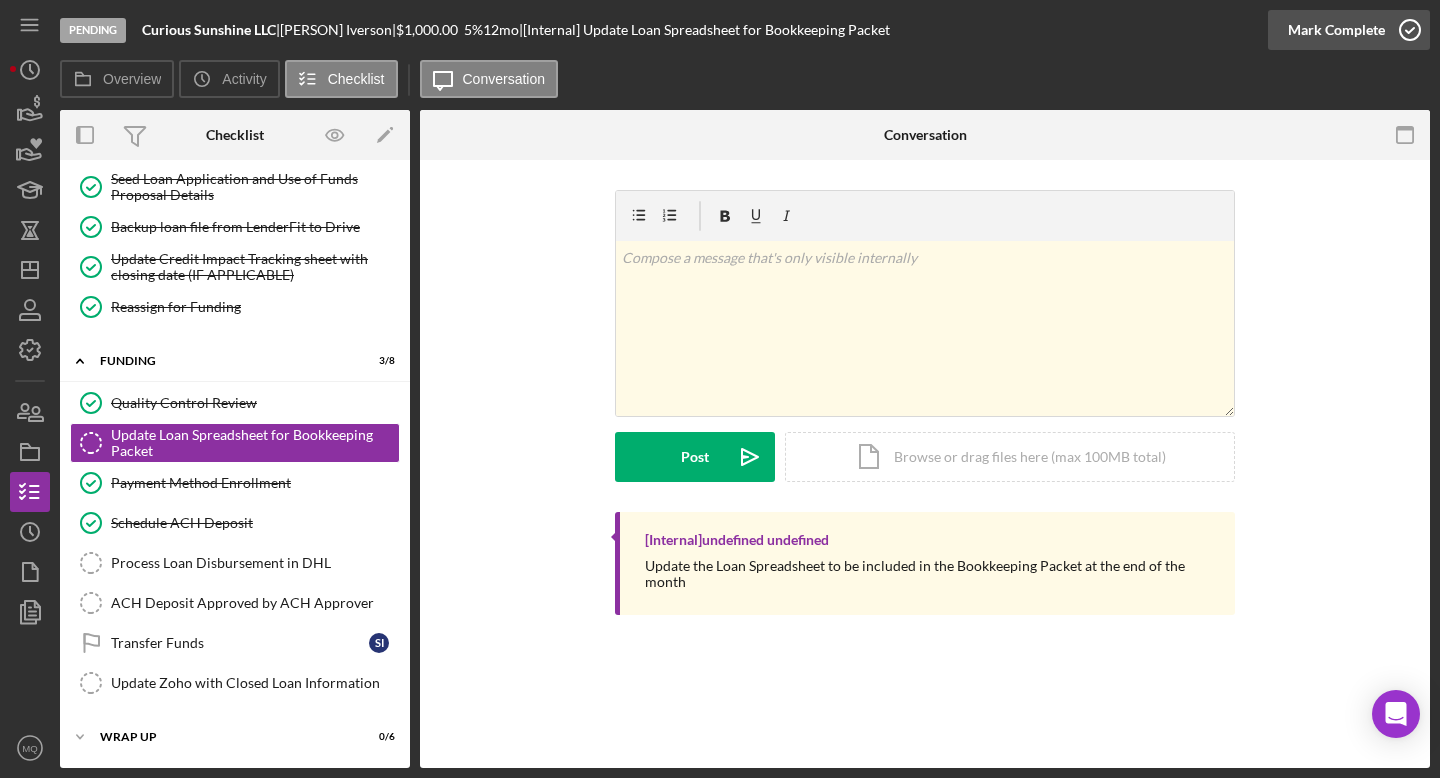 click 